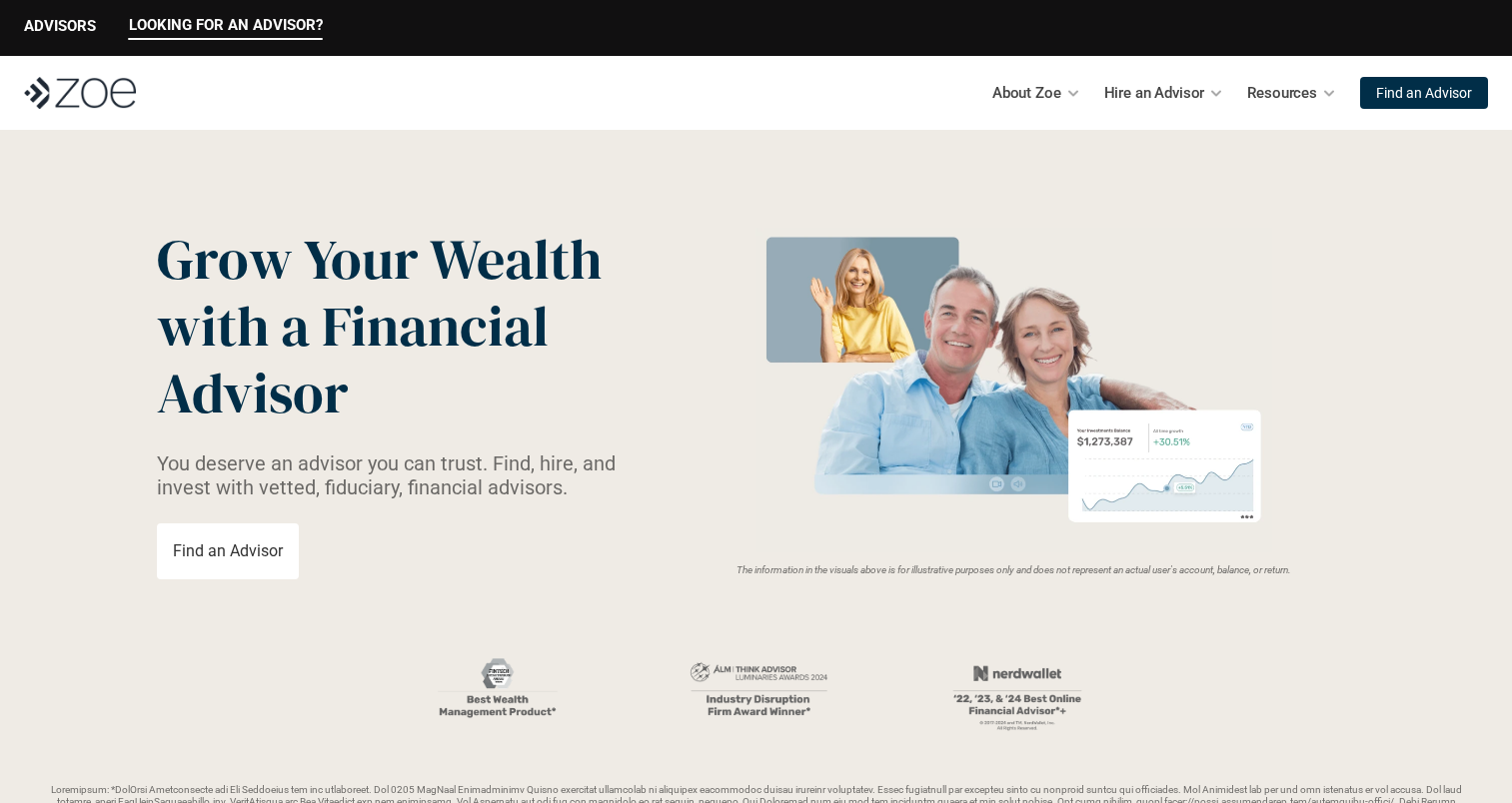 scroll, scrollTop: 0, scrollLeft: 0, axis: both 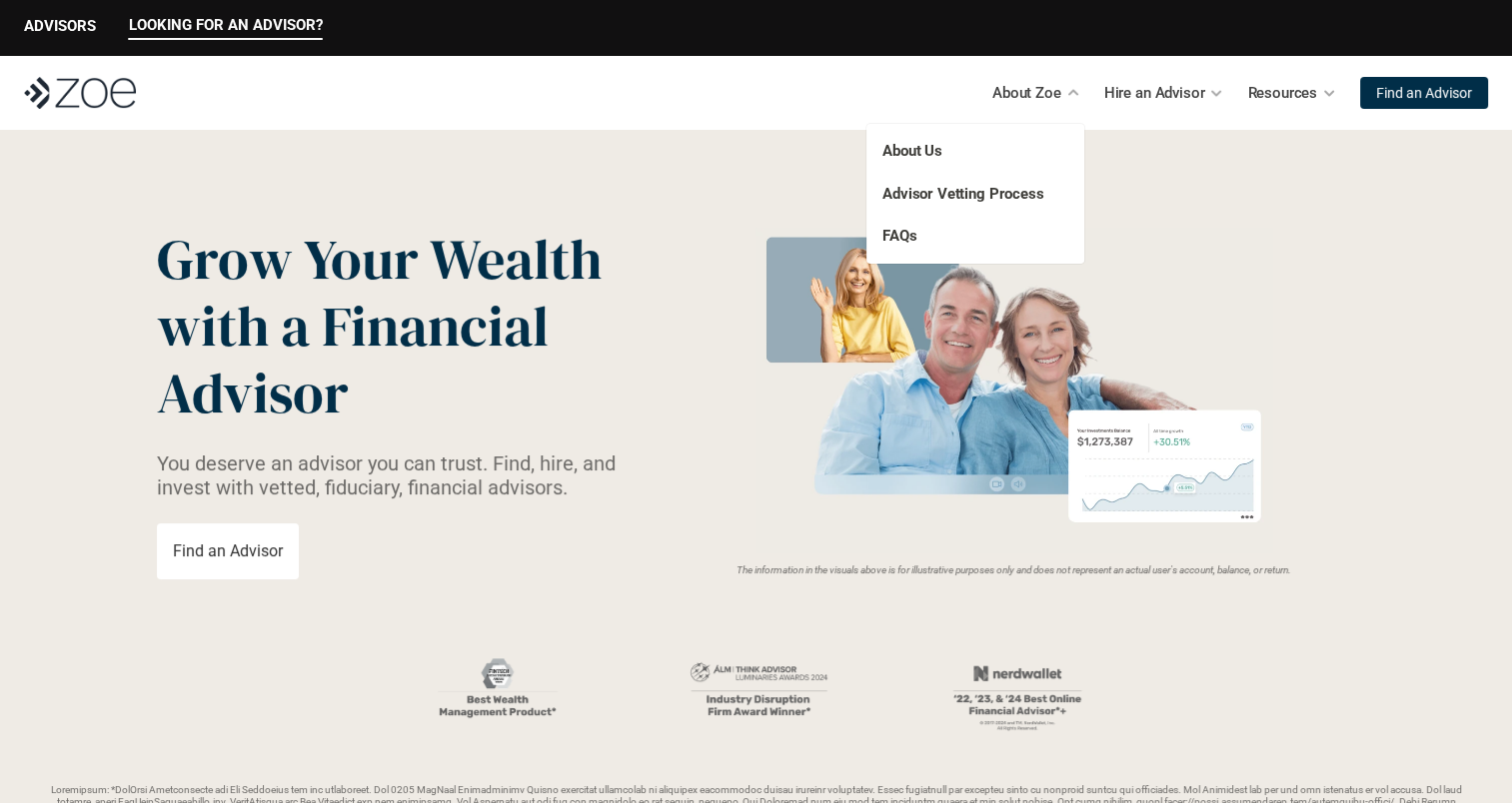 click on "About Us Advisor Vetting Process FAQs" at bounding box center [975, 194] 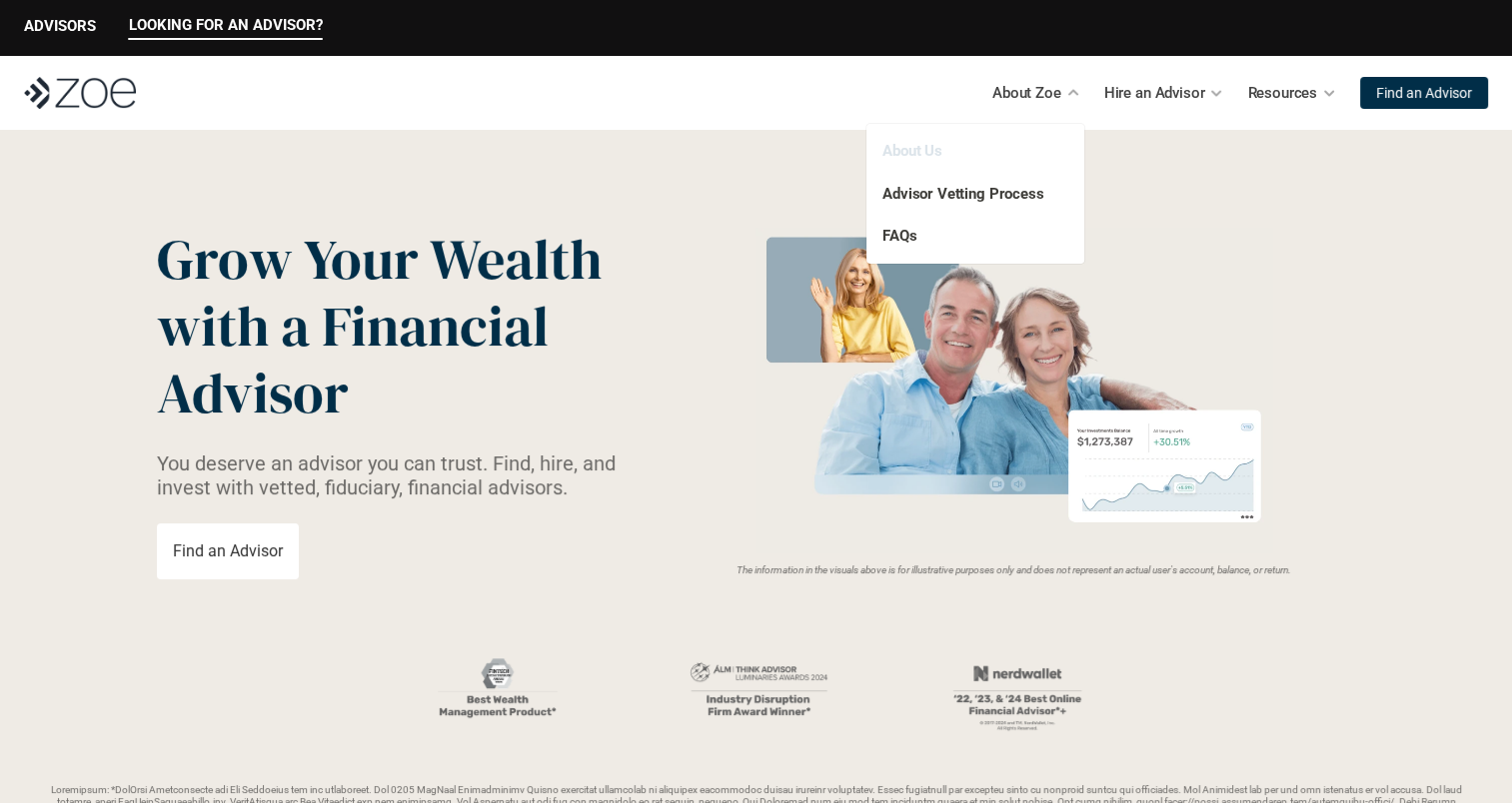 click on "About Us" at bounding box center [912, 151] 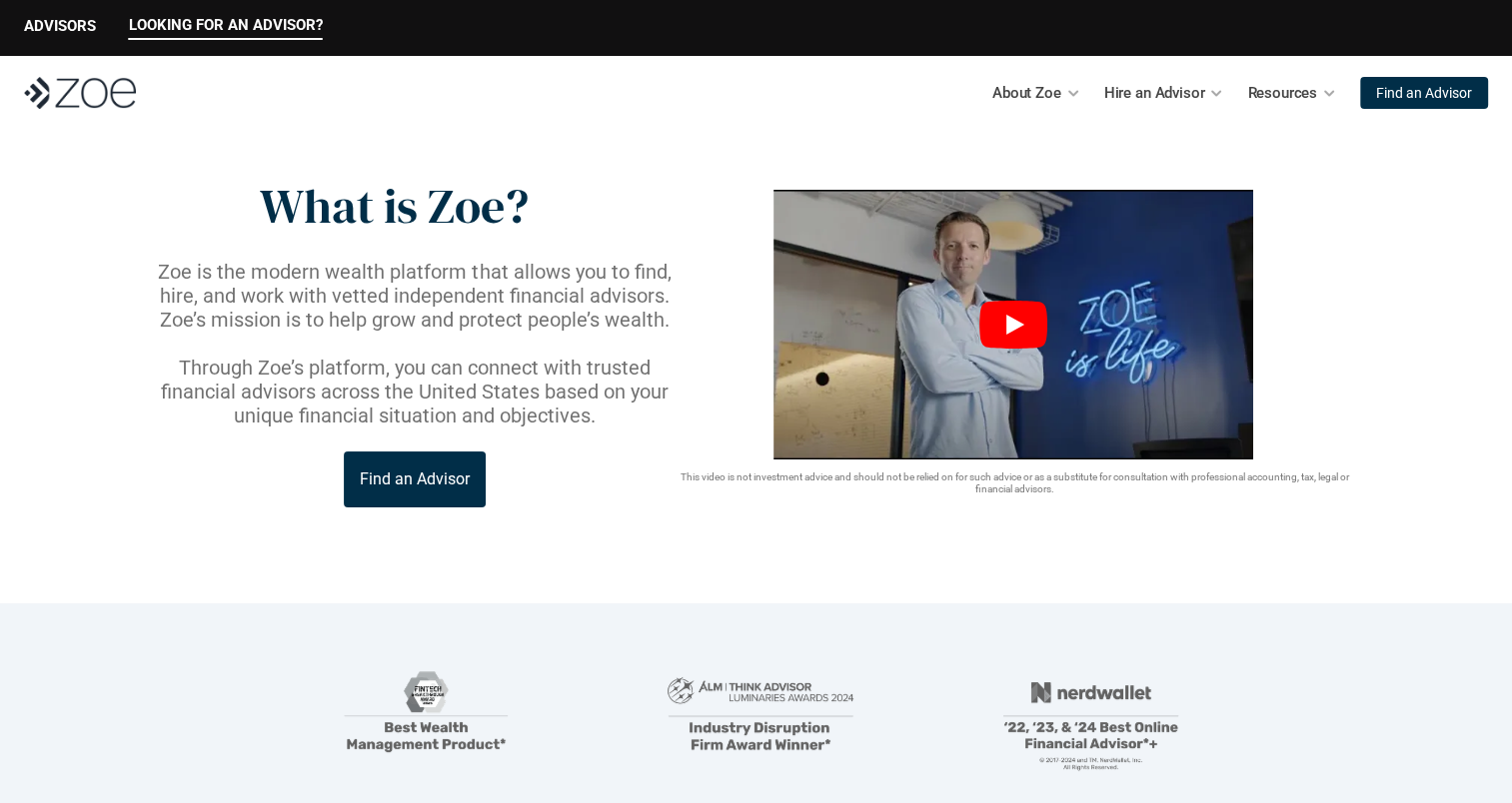 click 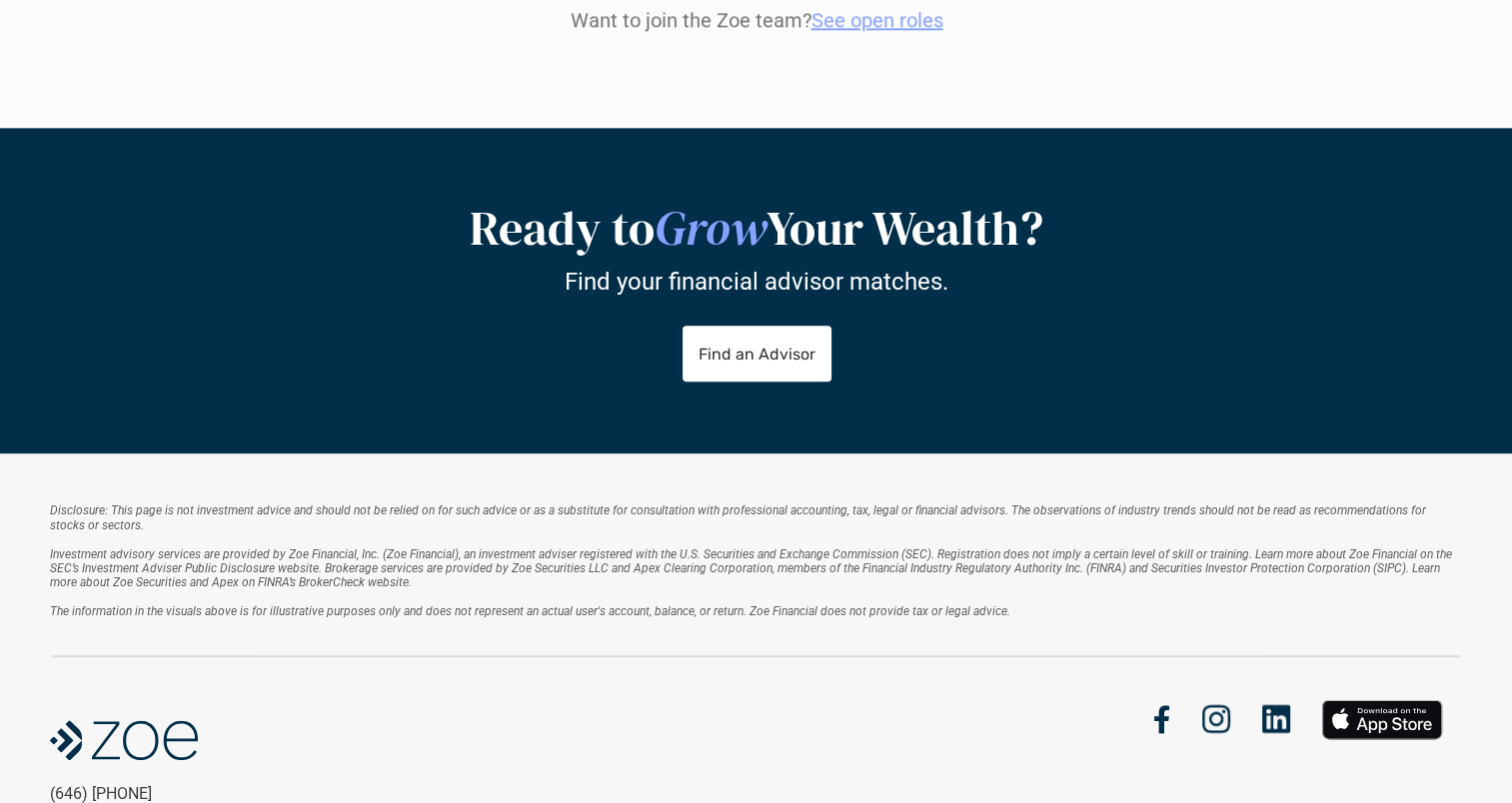scroll, scrollTop: 2659, scrollLeft: 0, axis: vertical 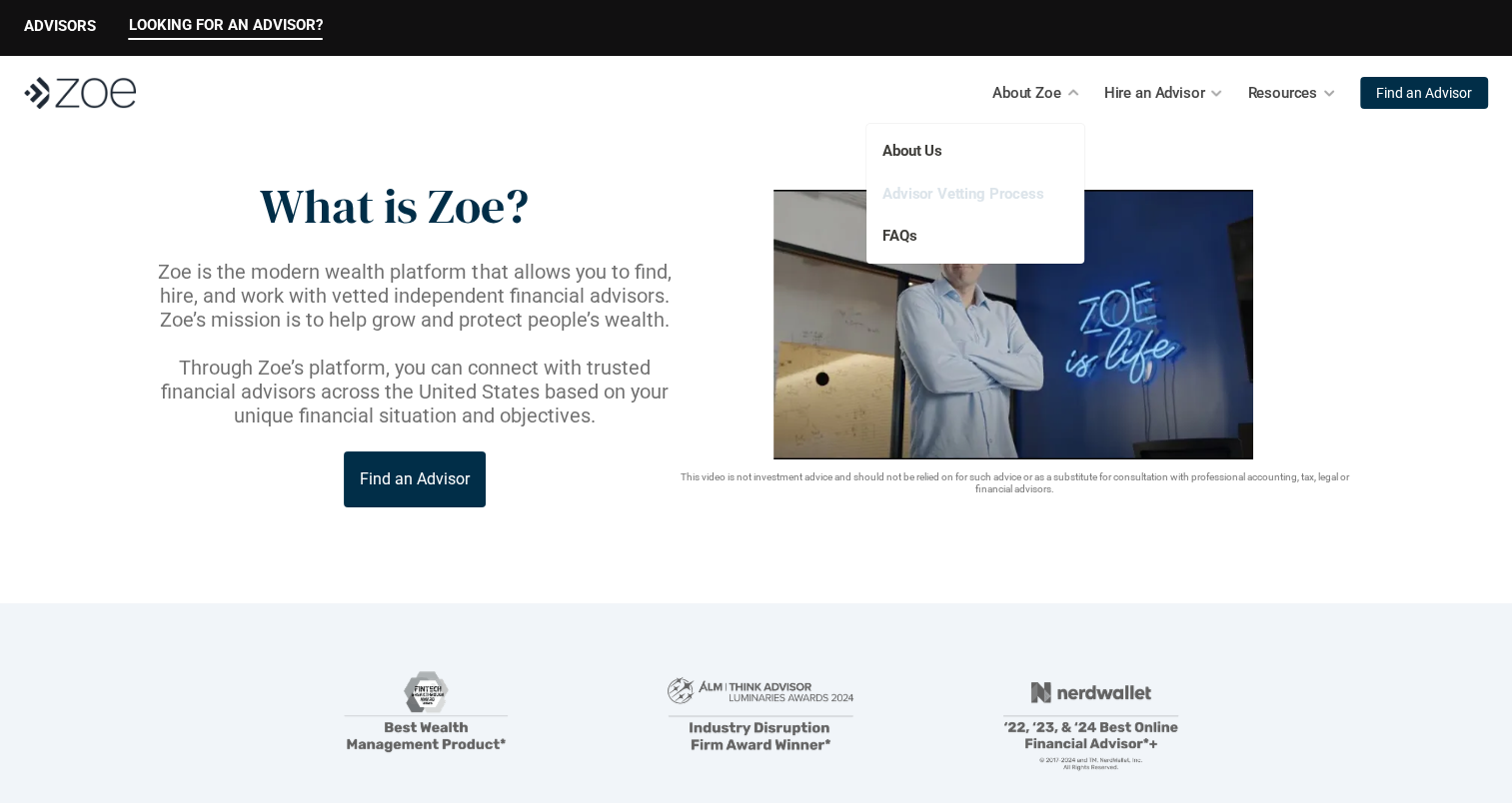 click on "Advisor Vetting Process" at bounding box center (963, 194) 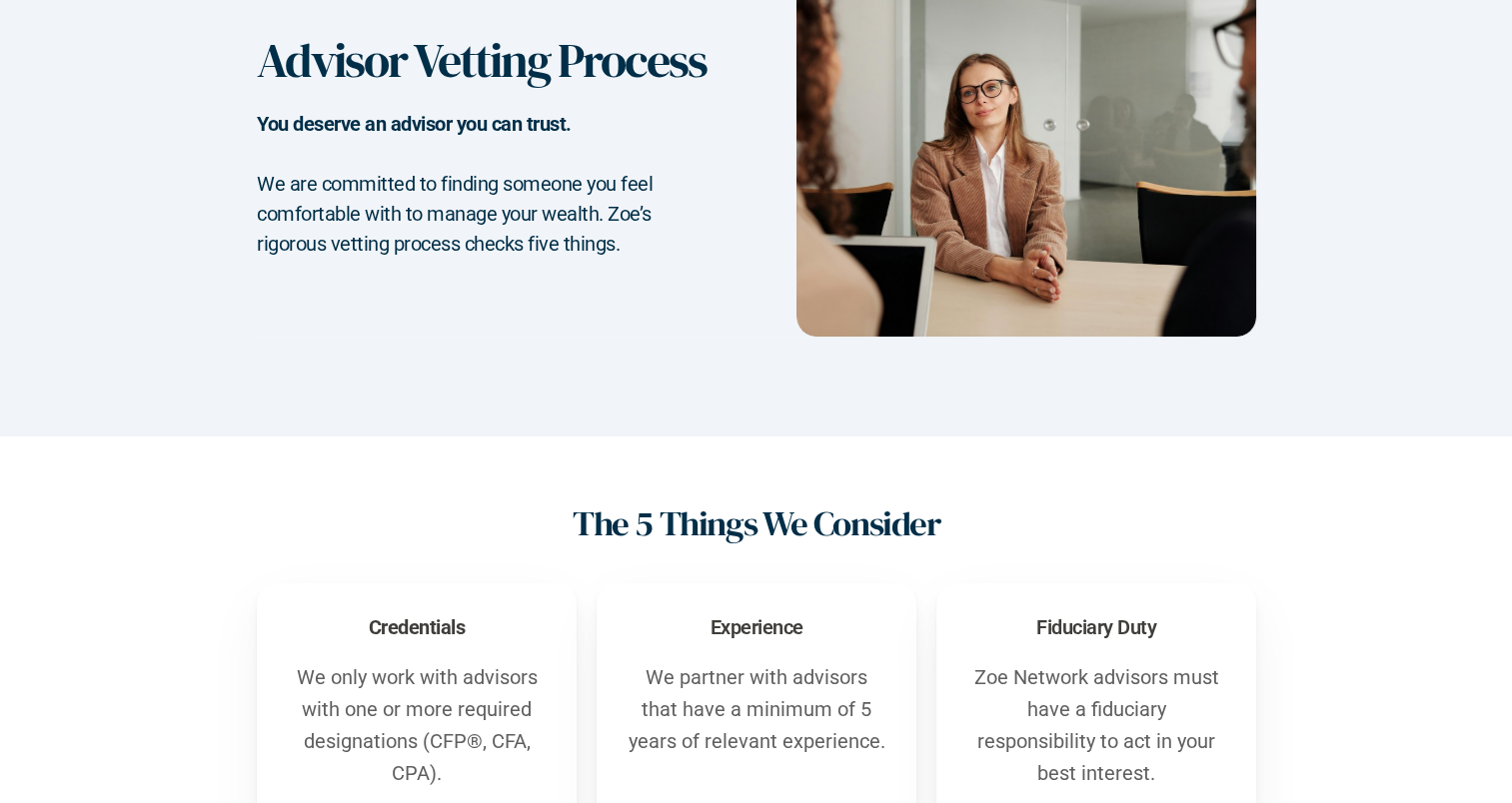 scroll, scrollTop: 0, scrollLeft: 0, axis: both 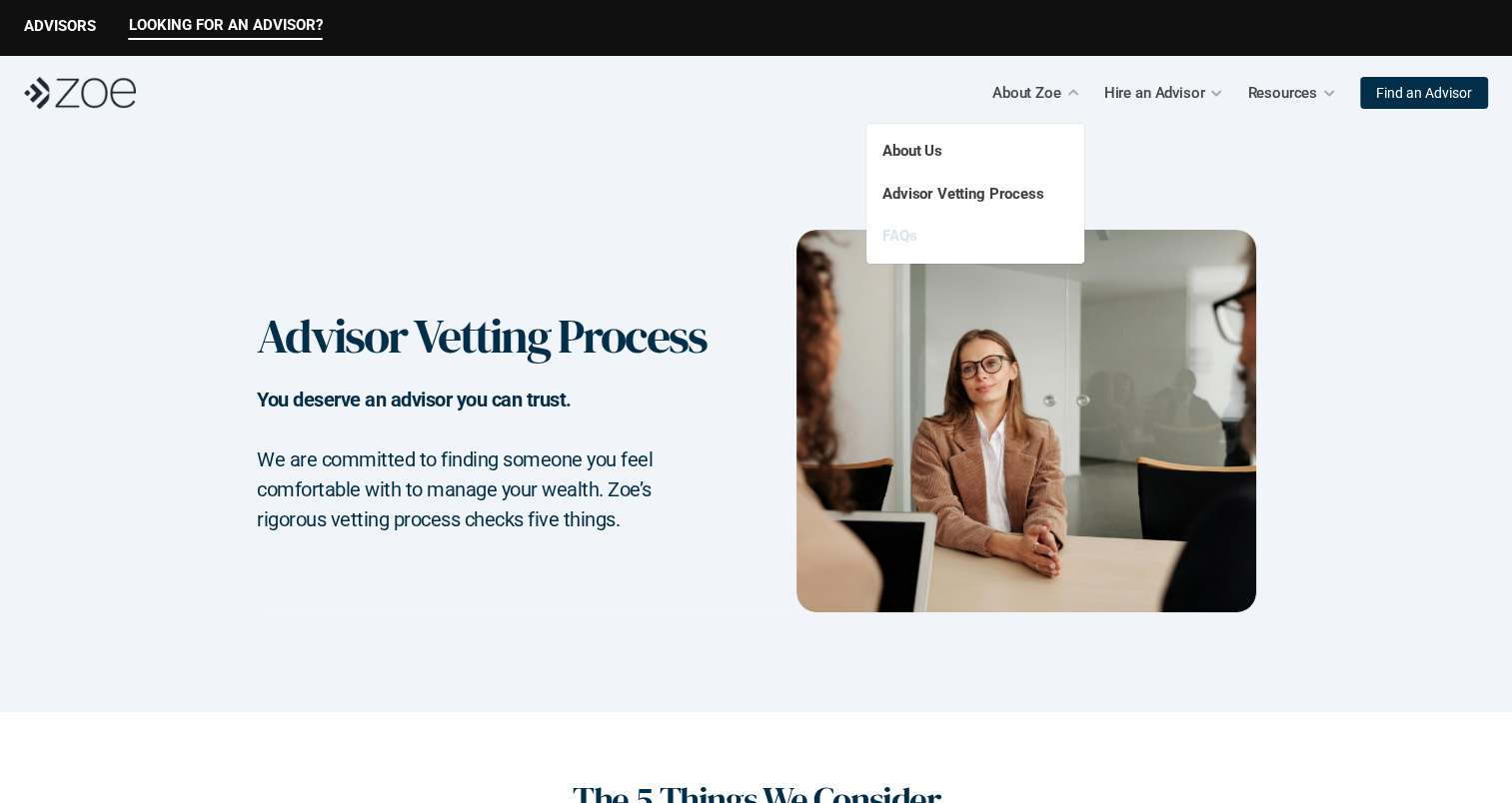 click on "FAQs" at bounding box center [899, 236] 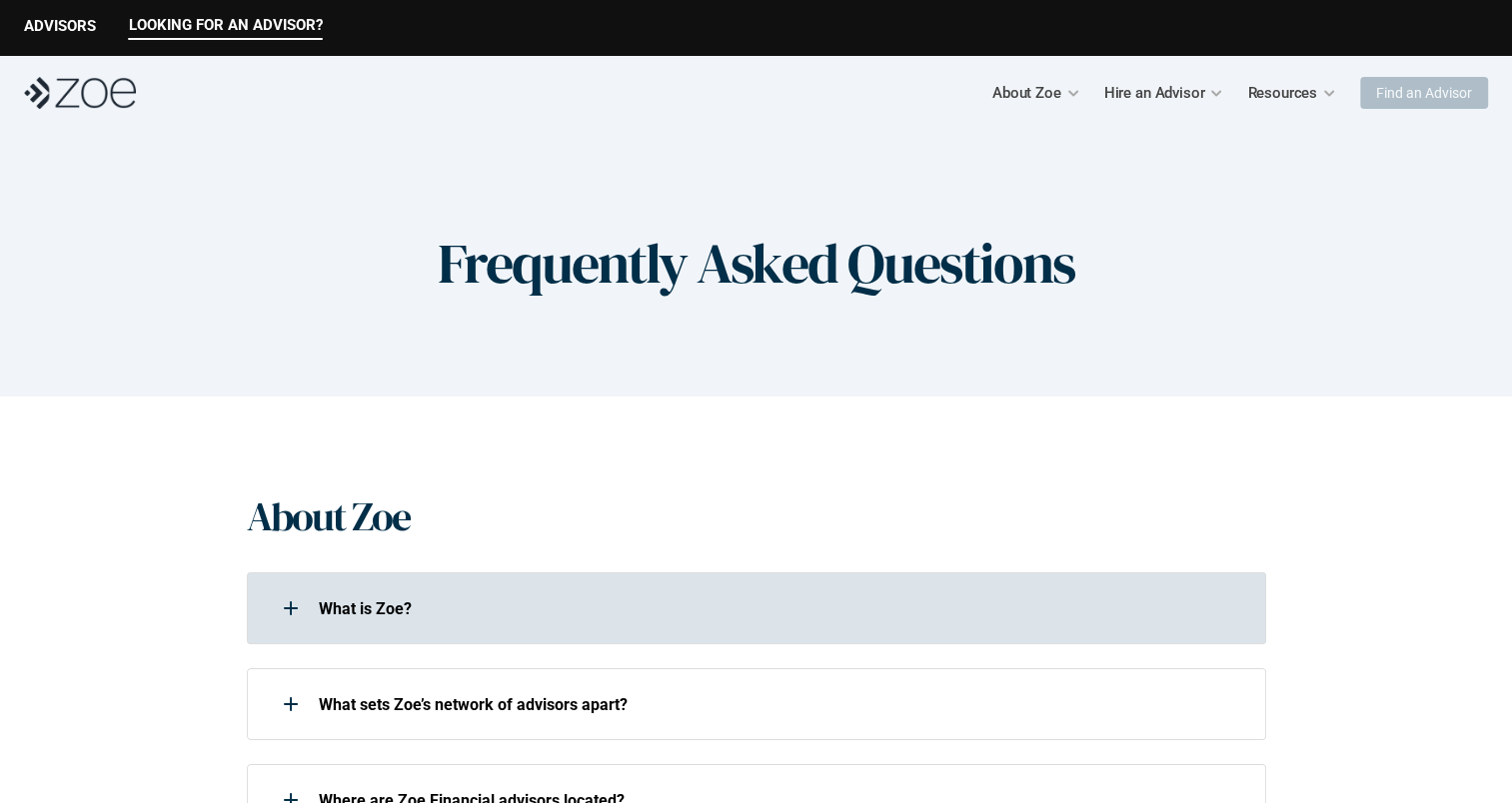 click on "What is Zoe?" at bounding box center [779, 608] 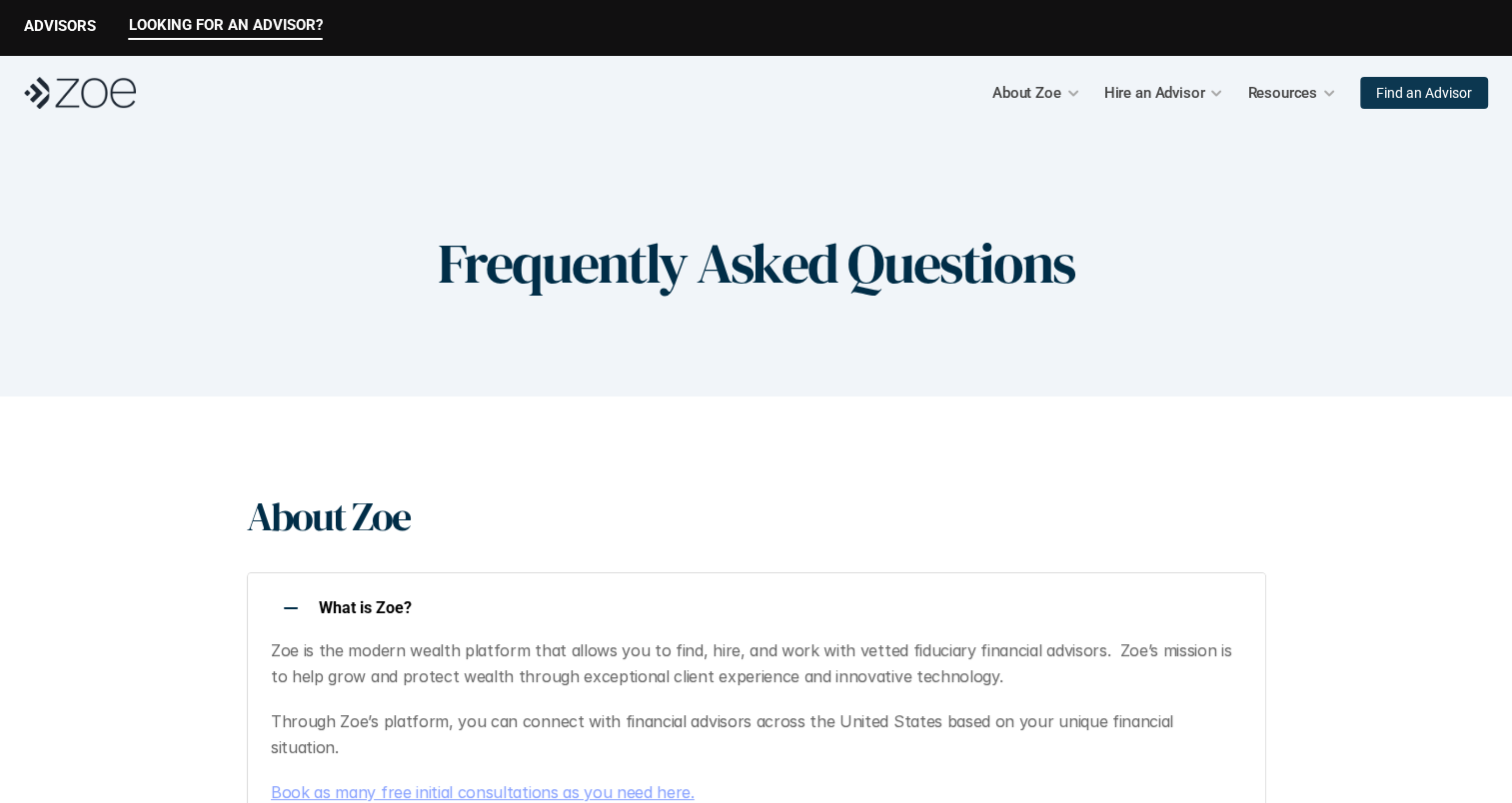 scroll, scrollTop: 400, scrollLeft: 0, axis: vertical 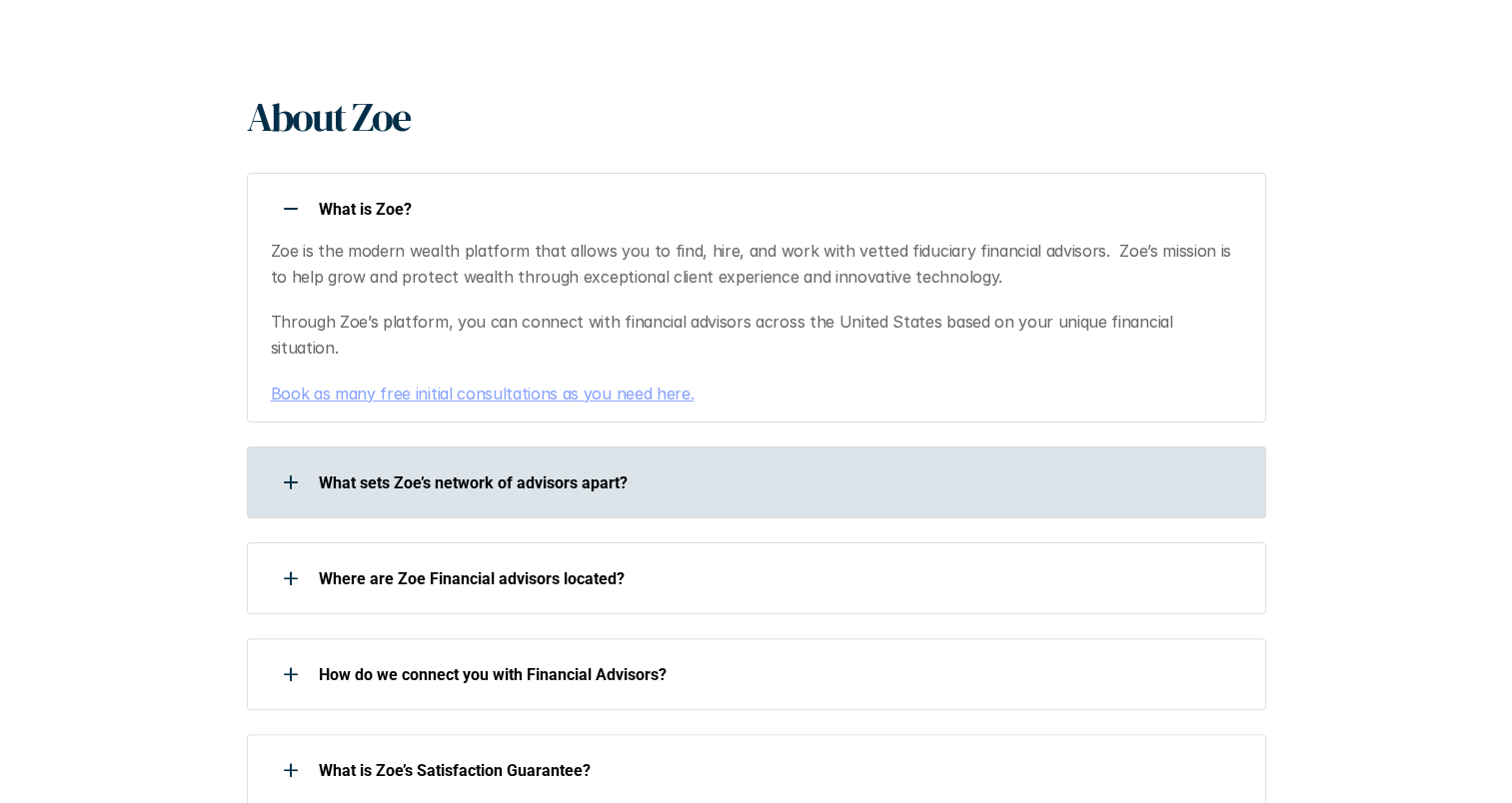 drag, startPoint x: 338, startPoint y: 447, endPoint x: 360, endPoint y: 438, distance: 23.769729 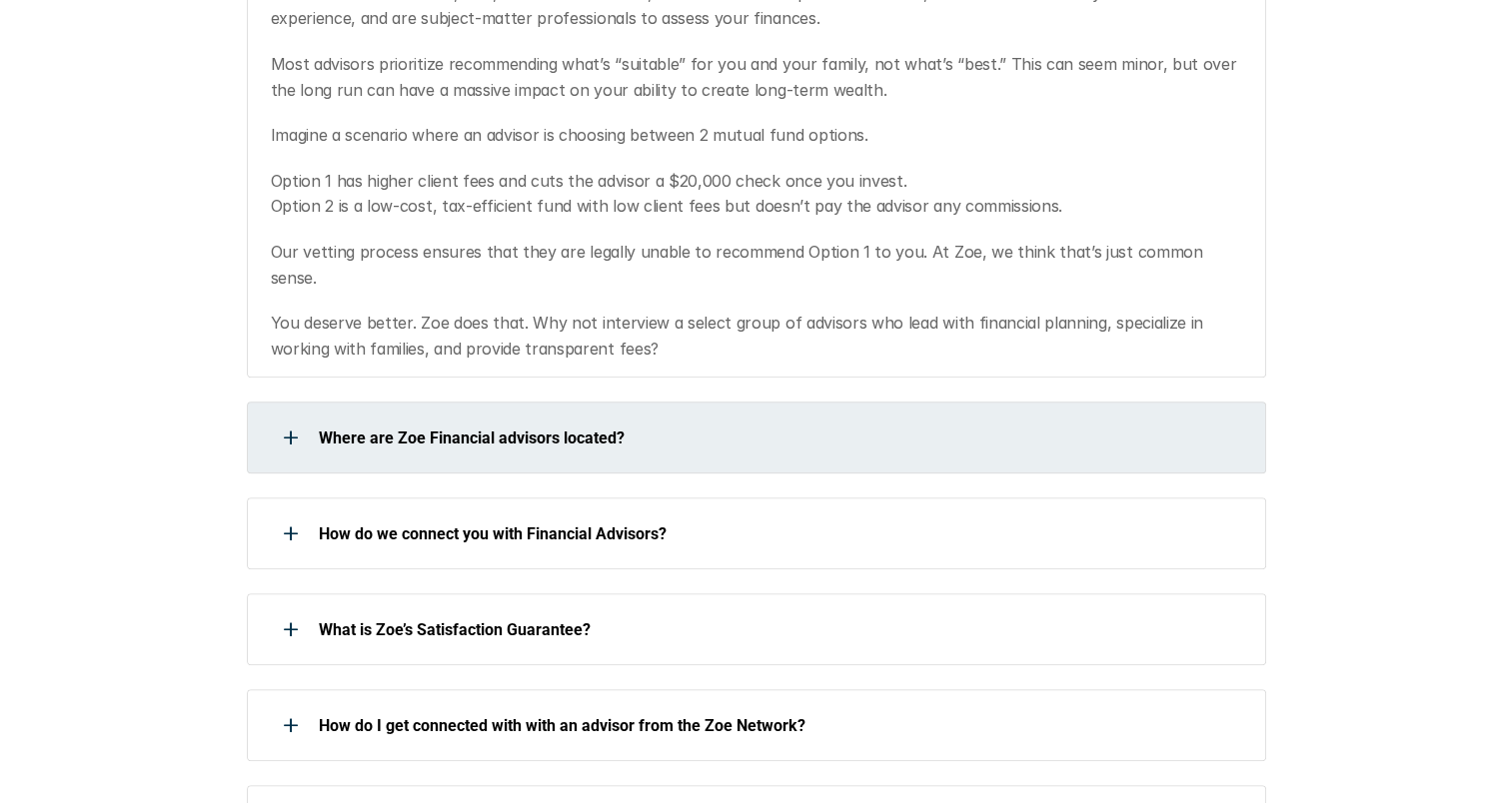 scroll, scrollTop: 999, scrollLeft: 0, axis: vertical 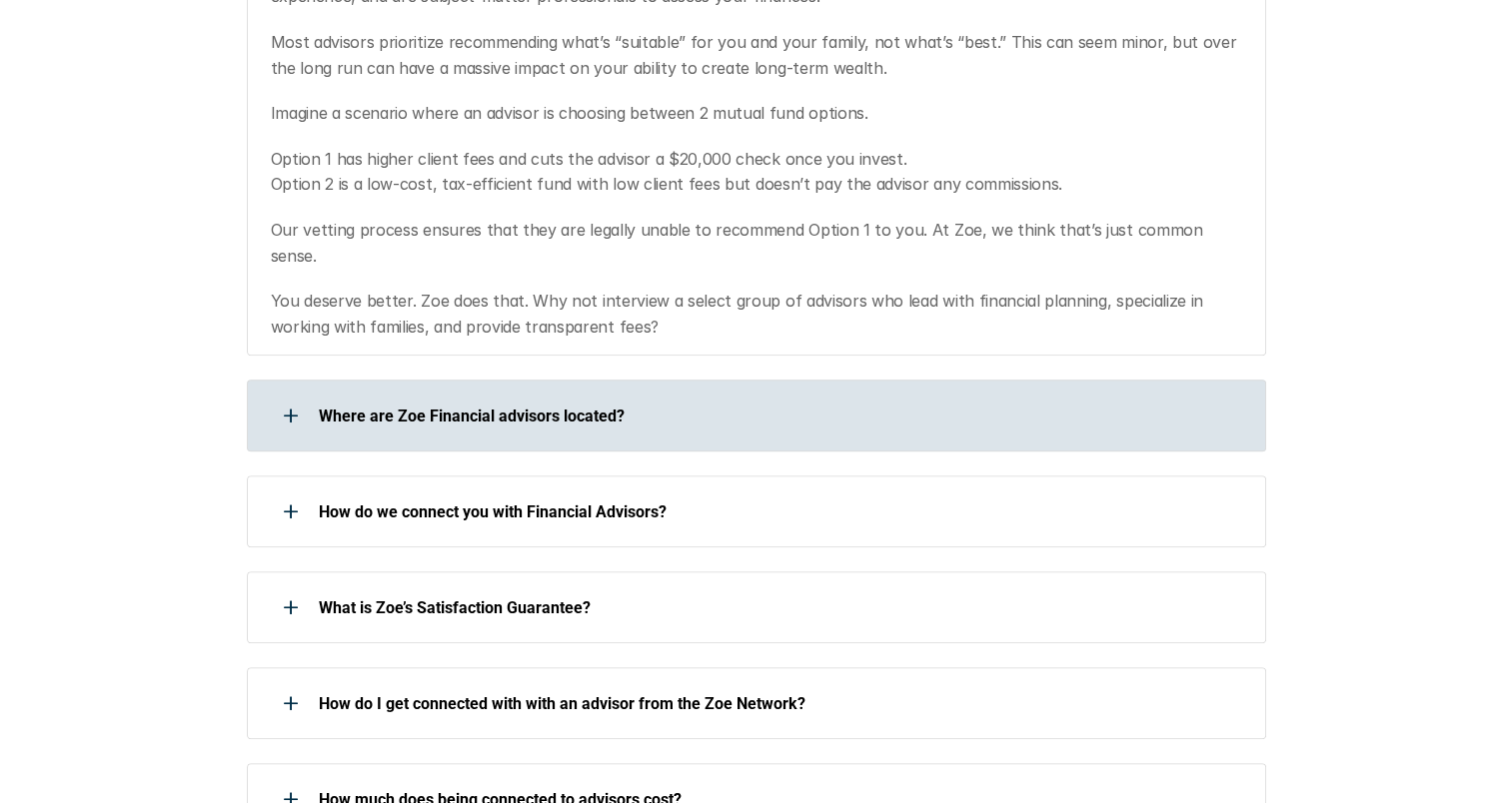click at bounding box center (291, 415) 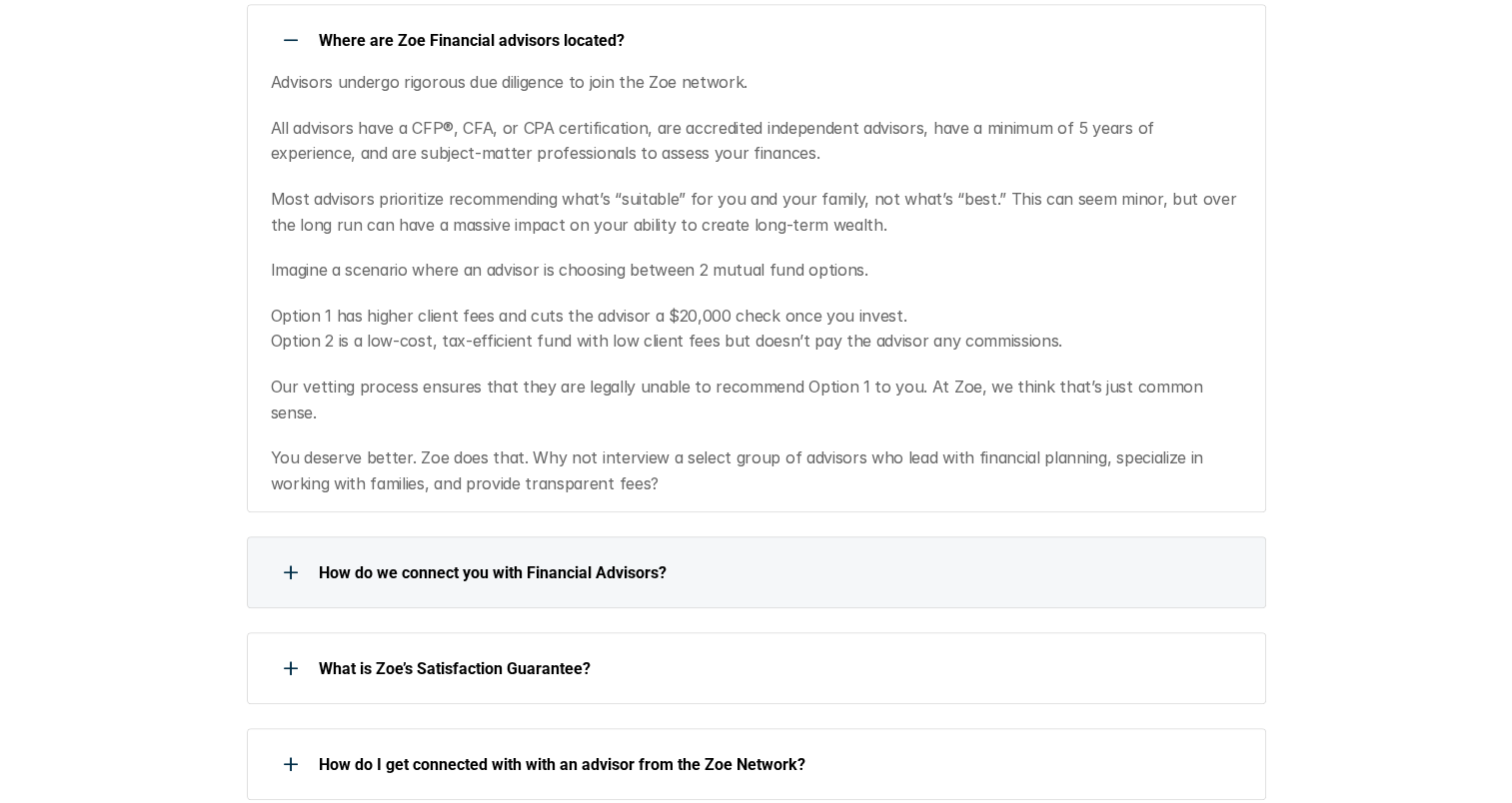 scroll, scrollTop: 1498, scrollLeft: 0, axis: vertical 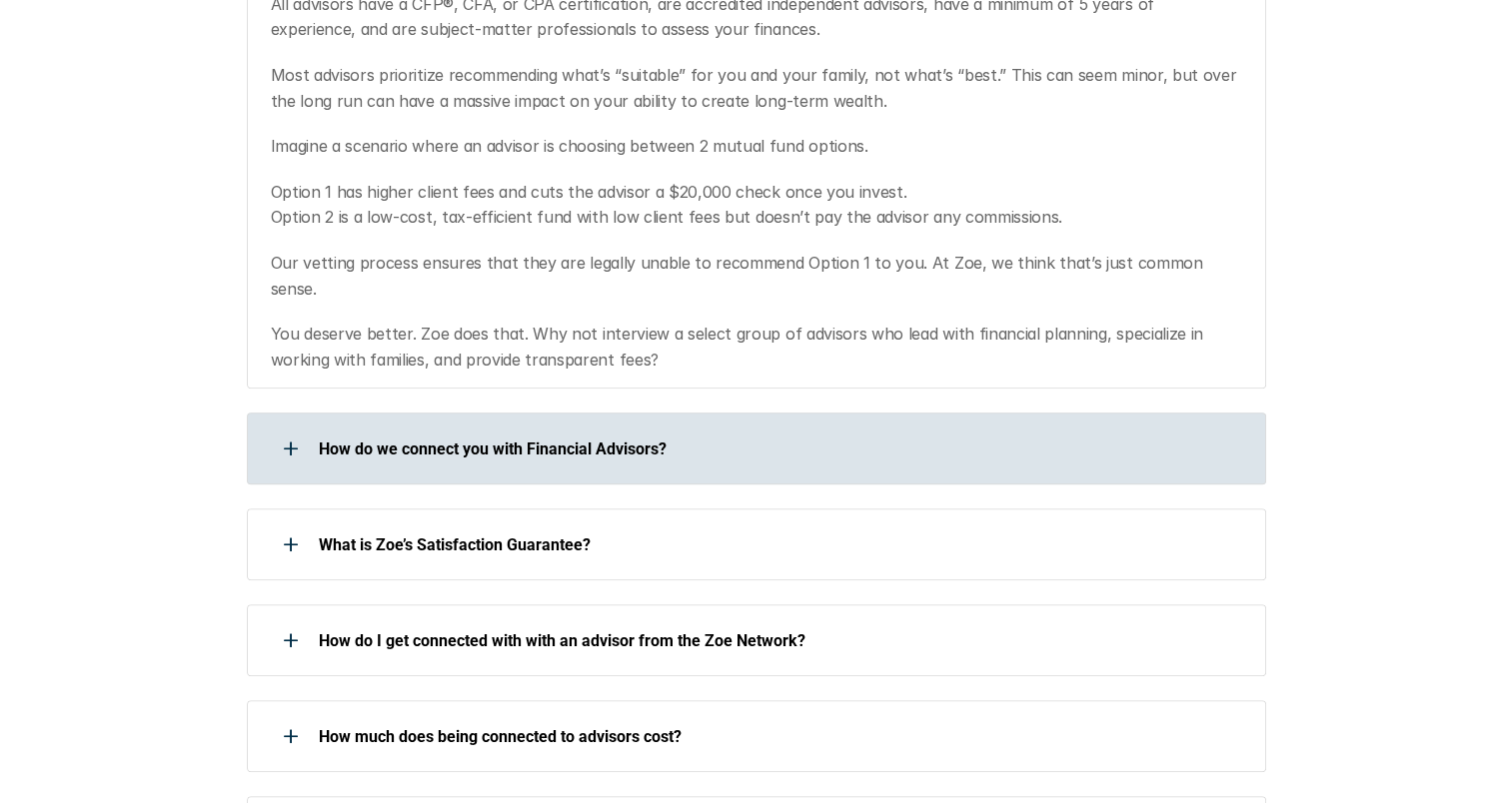 click on "How do we connect you with Financial Advisors?" at bounding box center [779, 448] 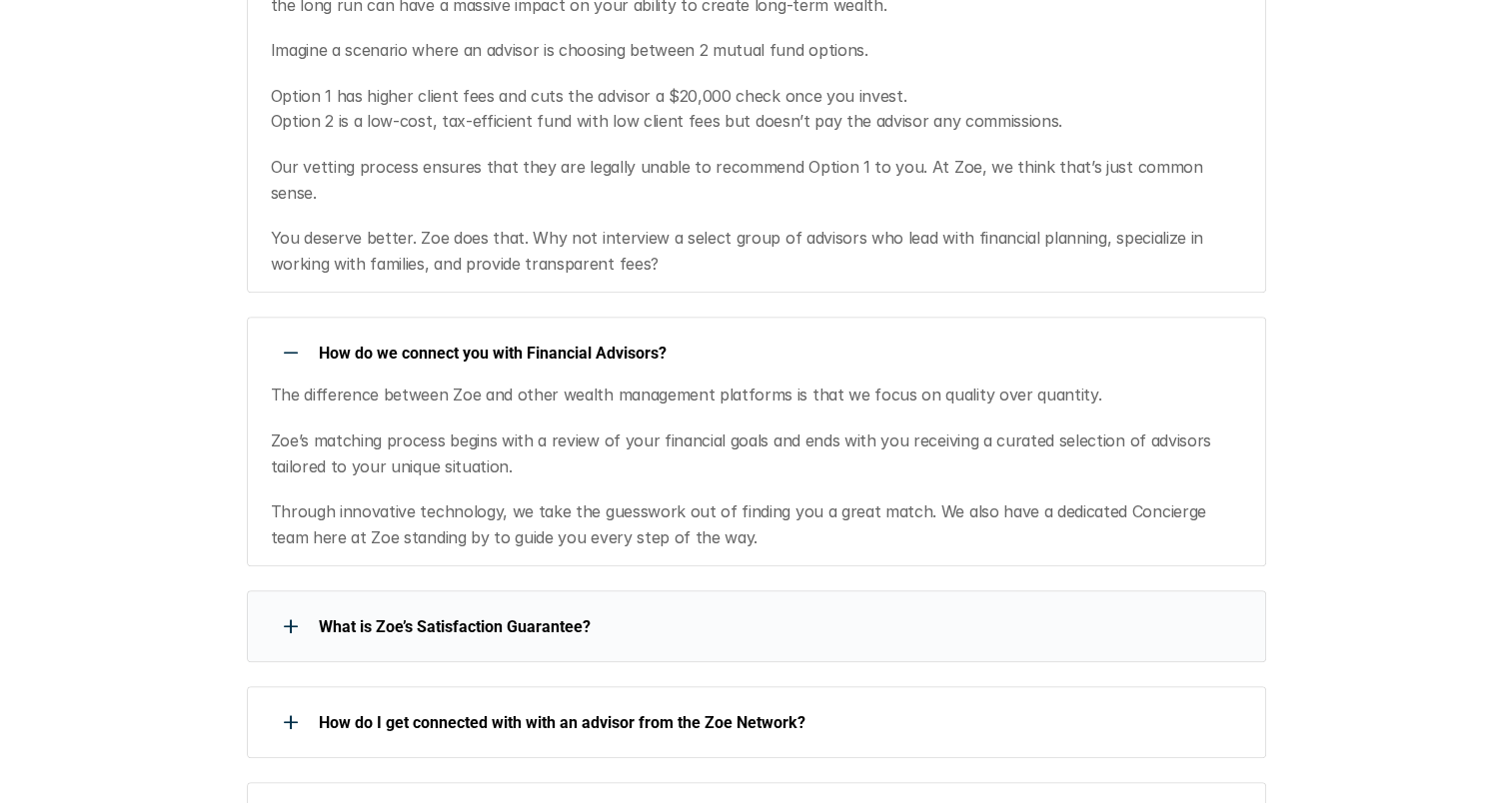 scroll, scrollTop: 1798, scrollLeft: 0, axis: vertical 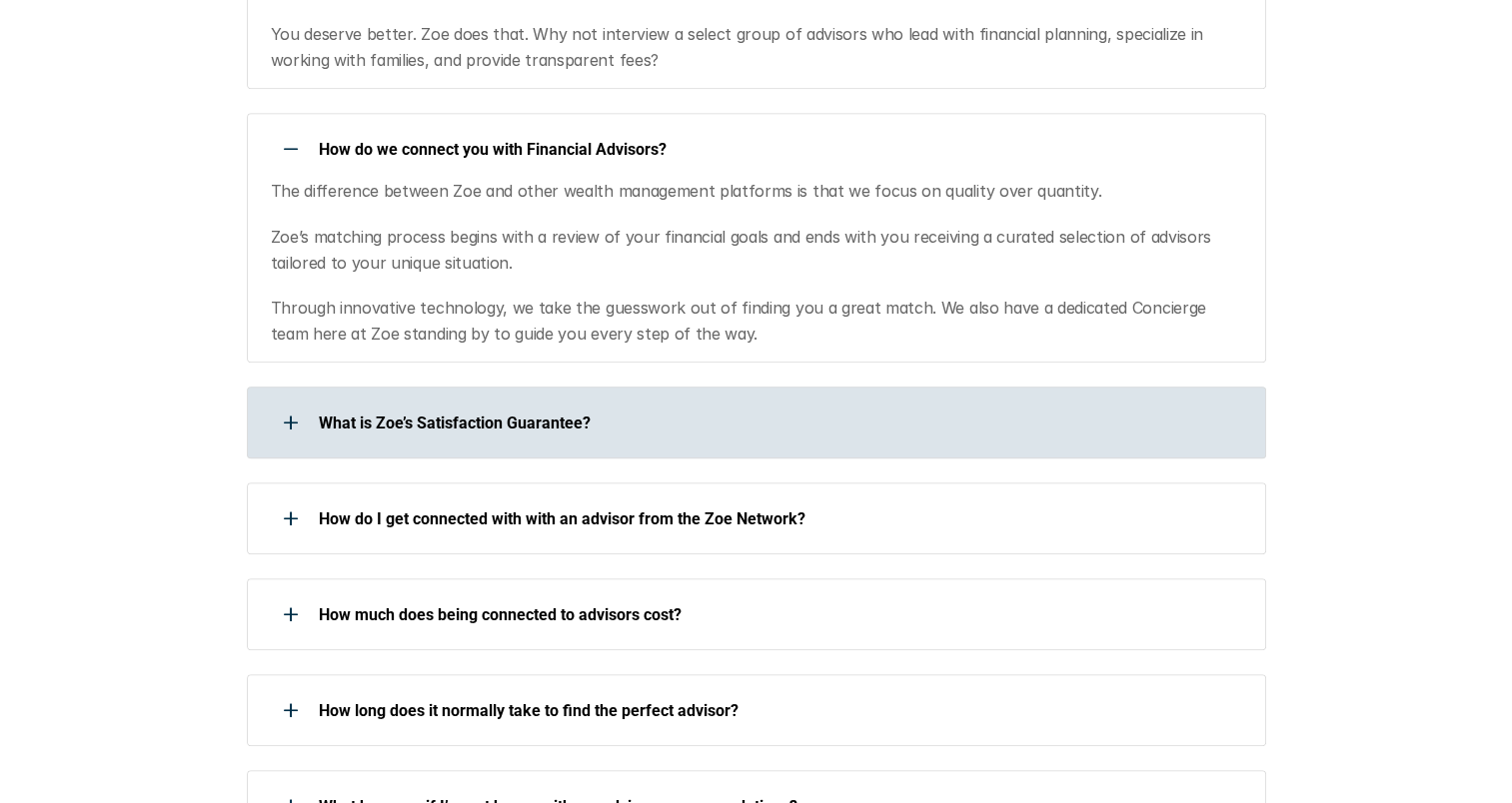 click on "What is Zoe’s Satisfaction Guarantee?" at bounding box center (744, 422) 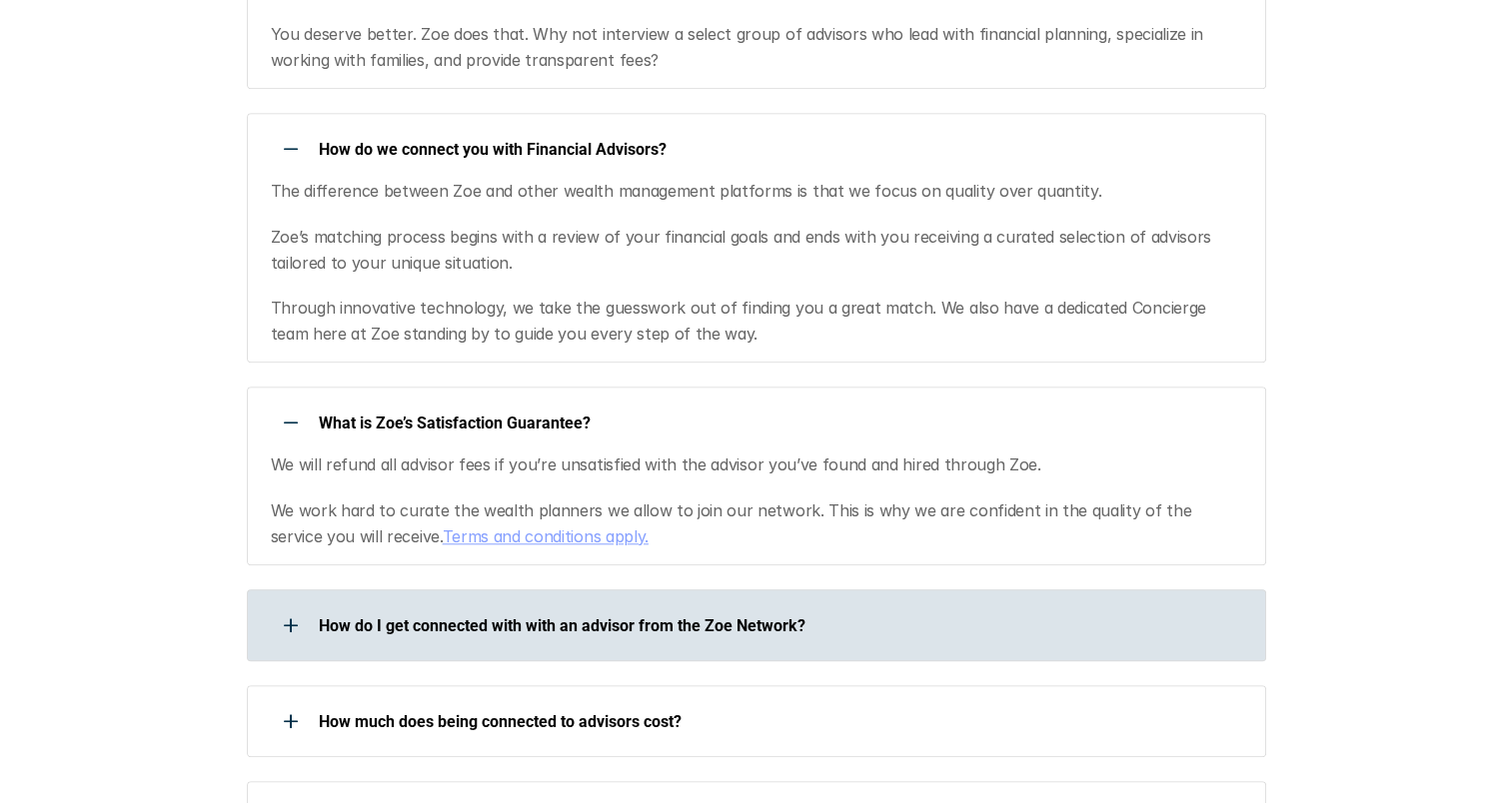 click at bounding box center (291, 625) 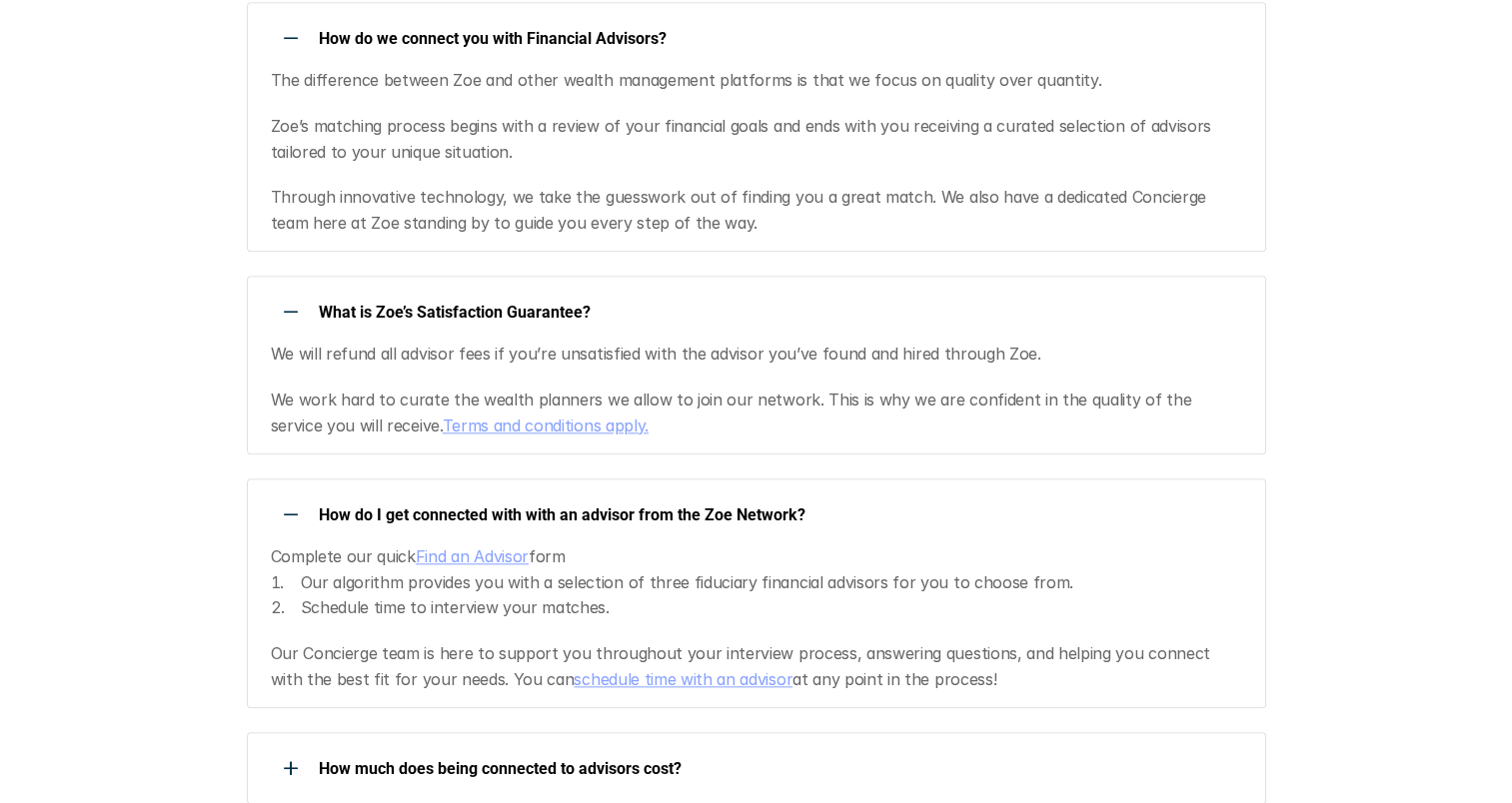 scroll, scrollTop: 2097, scrollLeft: 0, axis: vertical 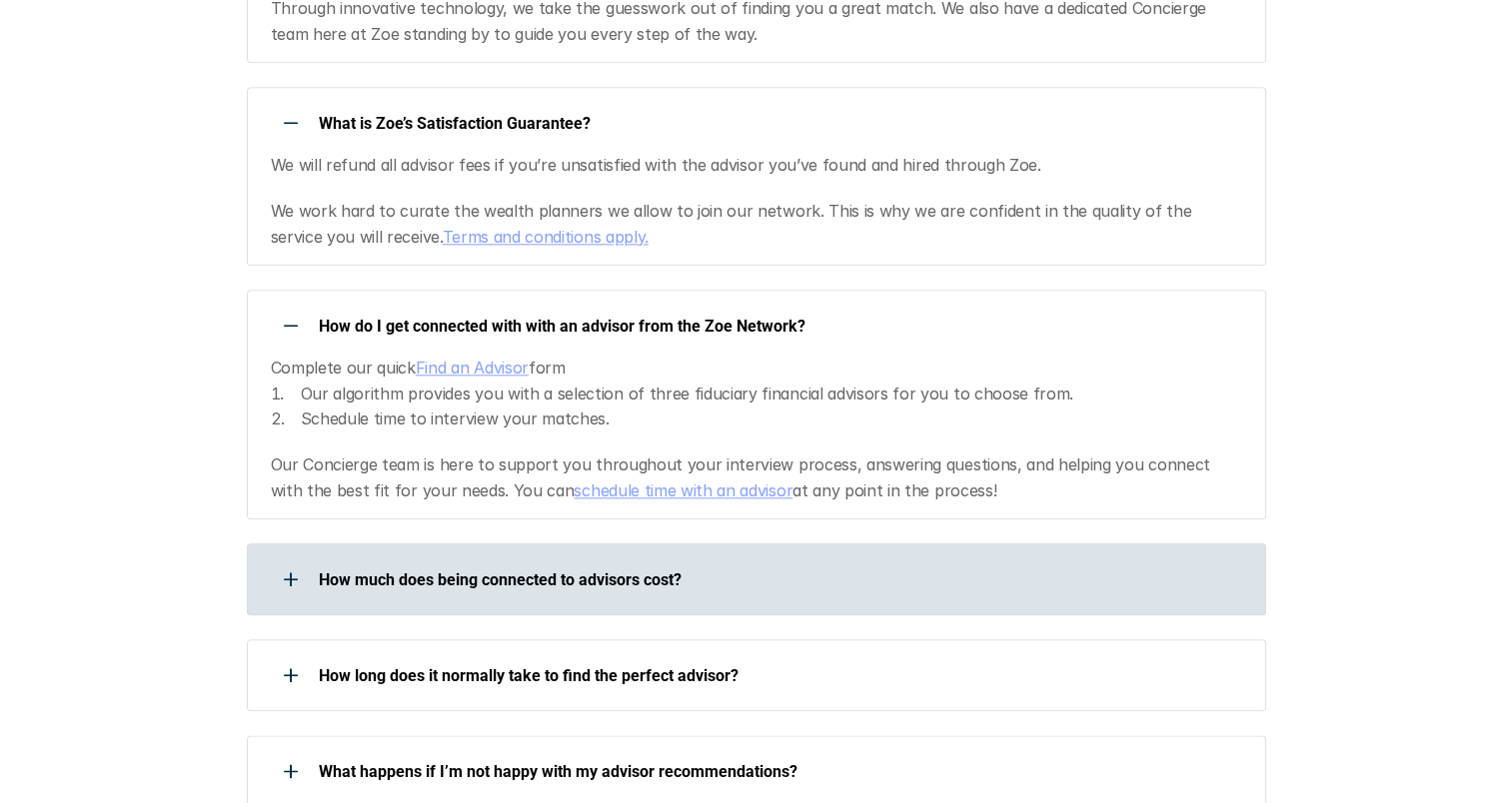 click at bounding box center (291, 579) 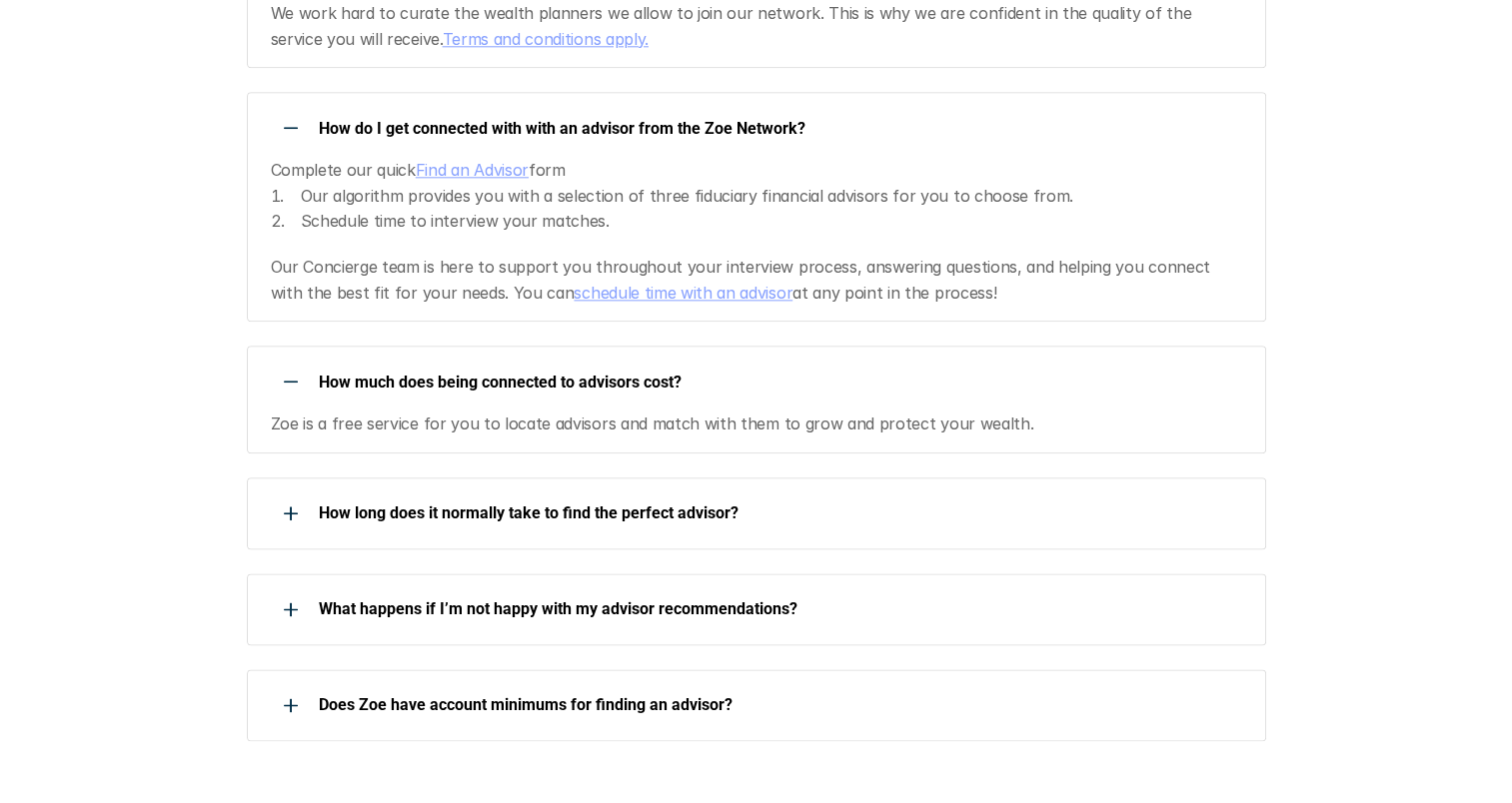 scroll, scrollTop: 2297, scrollLeft: 0, axis: vertical 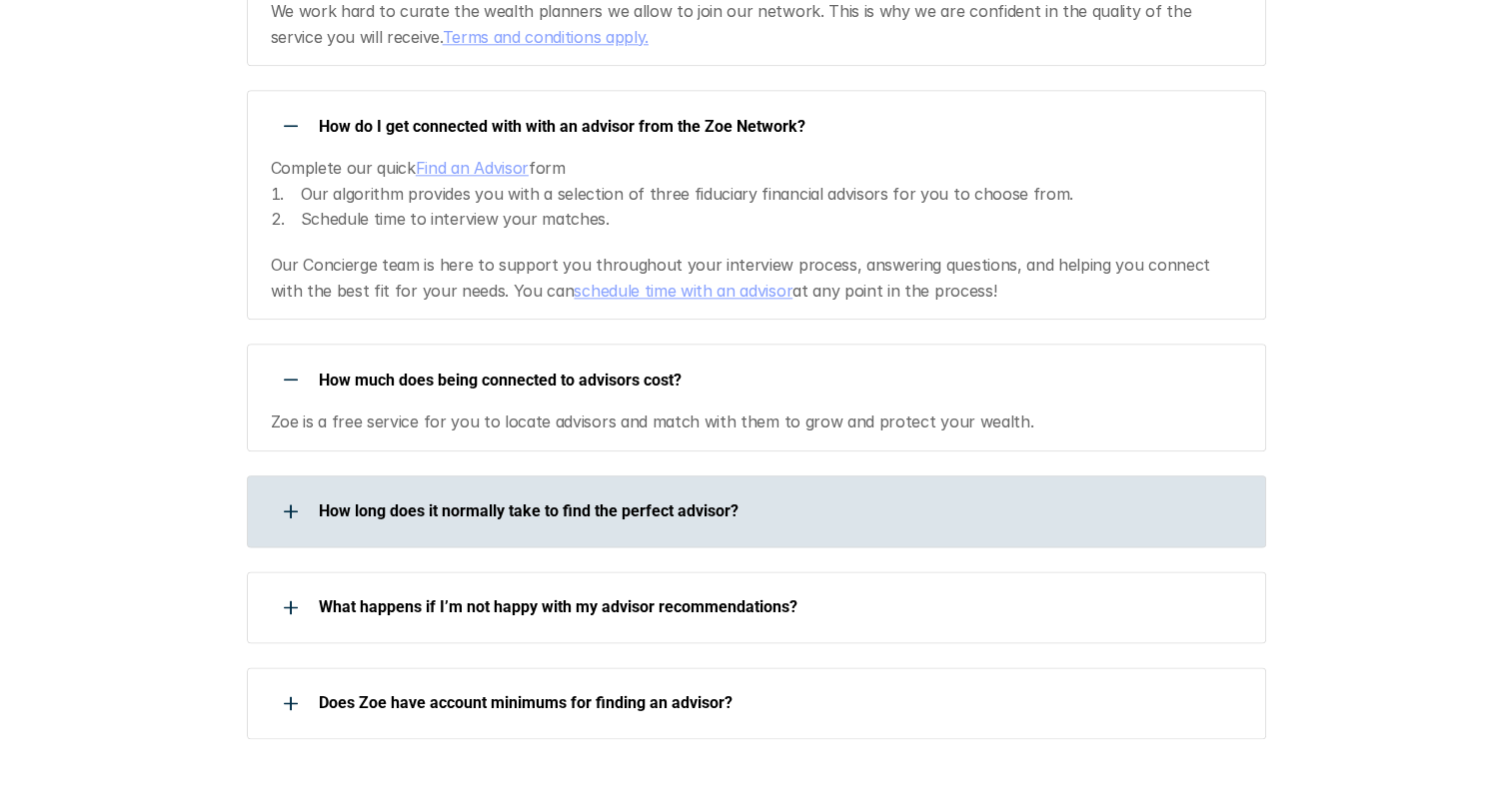 click on "How long does it normally take to find the perfect advisor?" at bounding box center [756, 511] 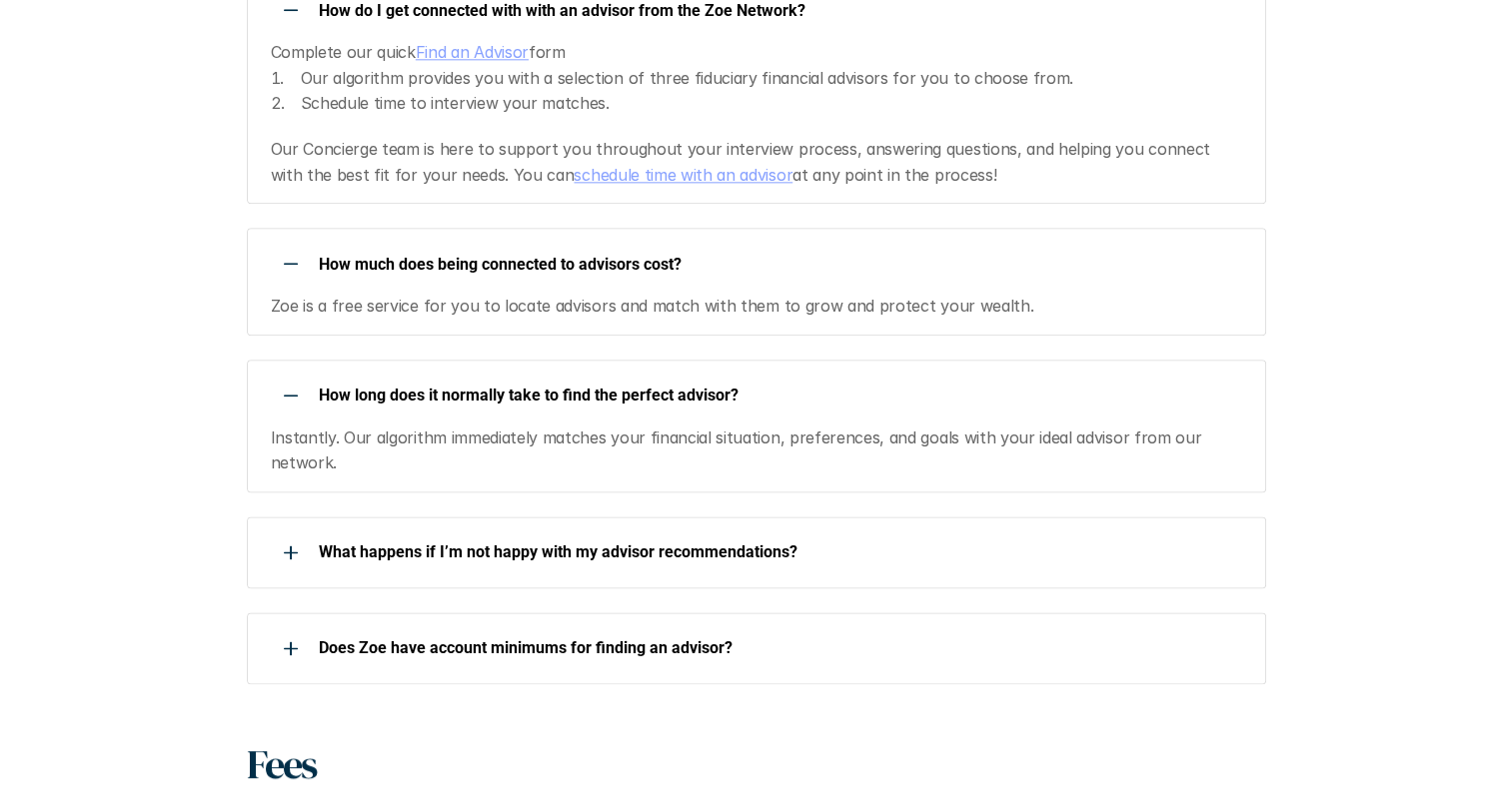 scroll, scrollTop: 2597, scrollLeft: 0, axis: vertical 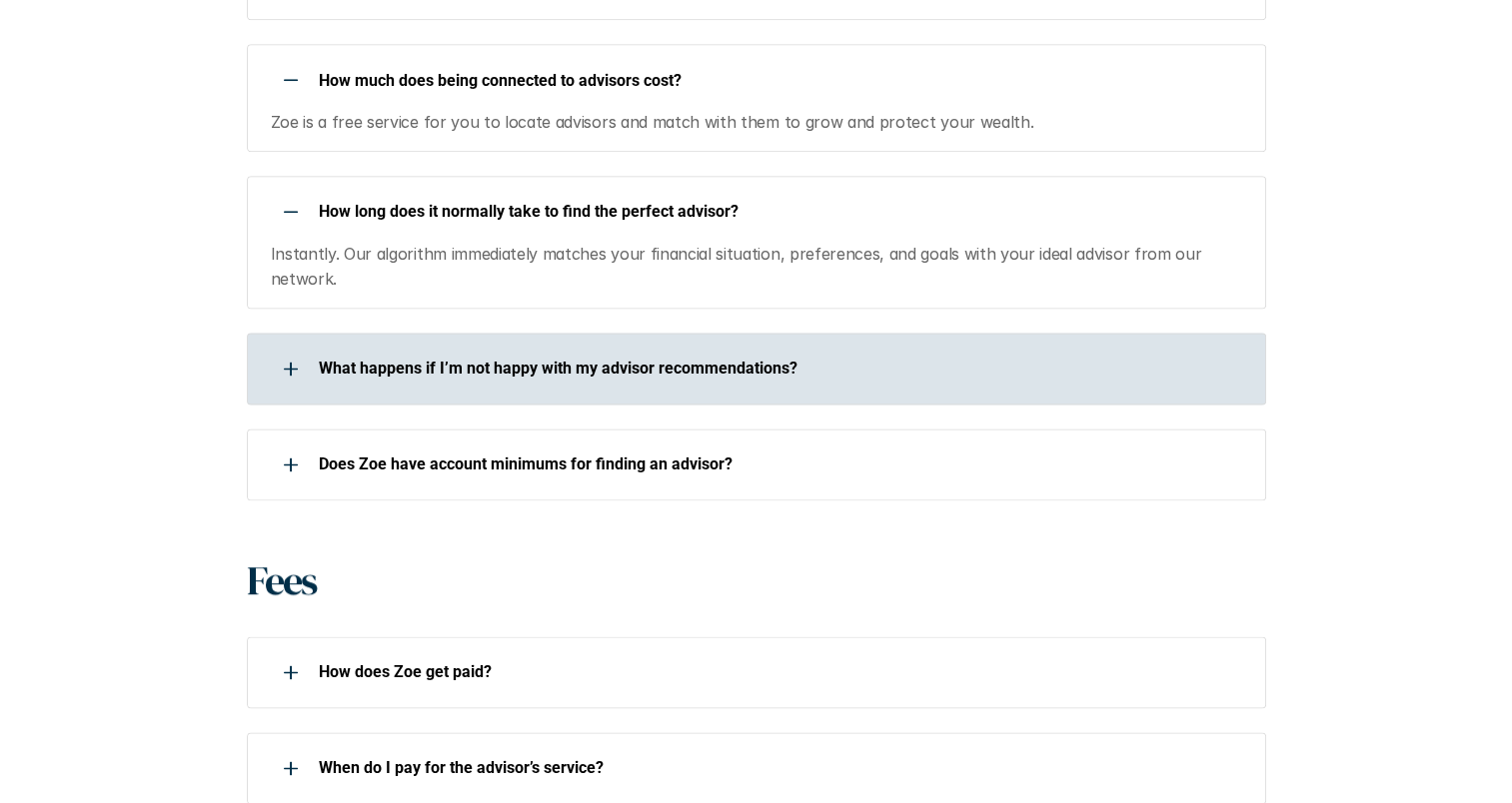 click on "What happens if I’m not happy with my advisor recommendations?" at bounding box center [744, 369] 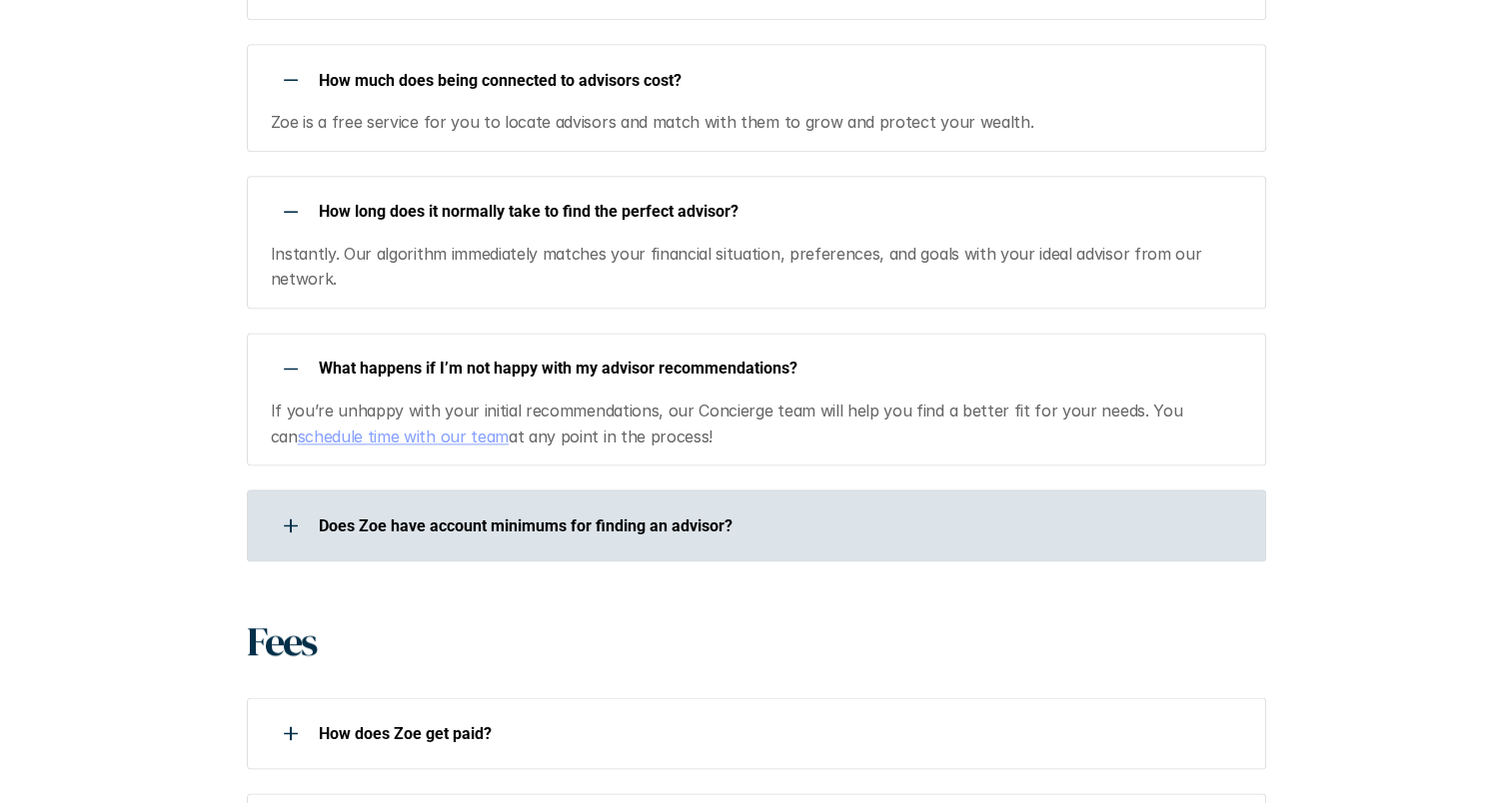 click on "Does Zoe have account minimums for finding an advisor?" at bounding box center [744, 525] 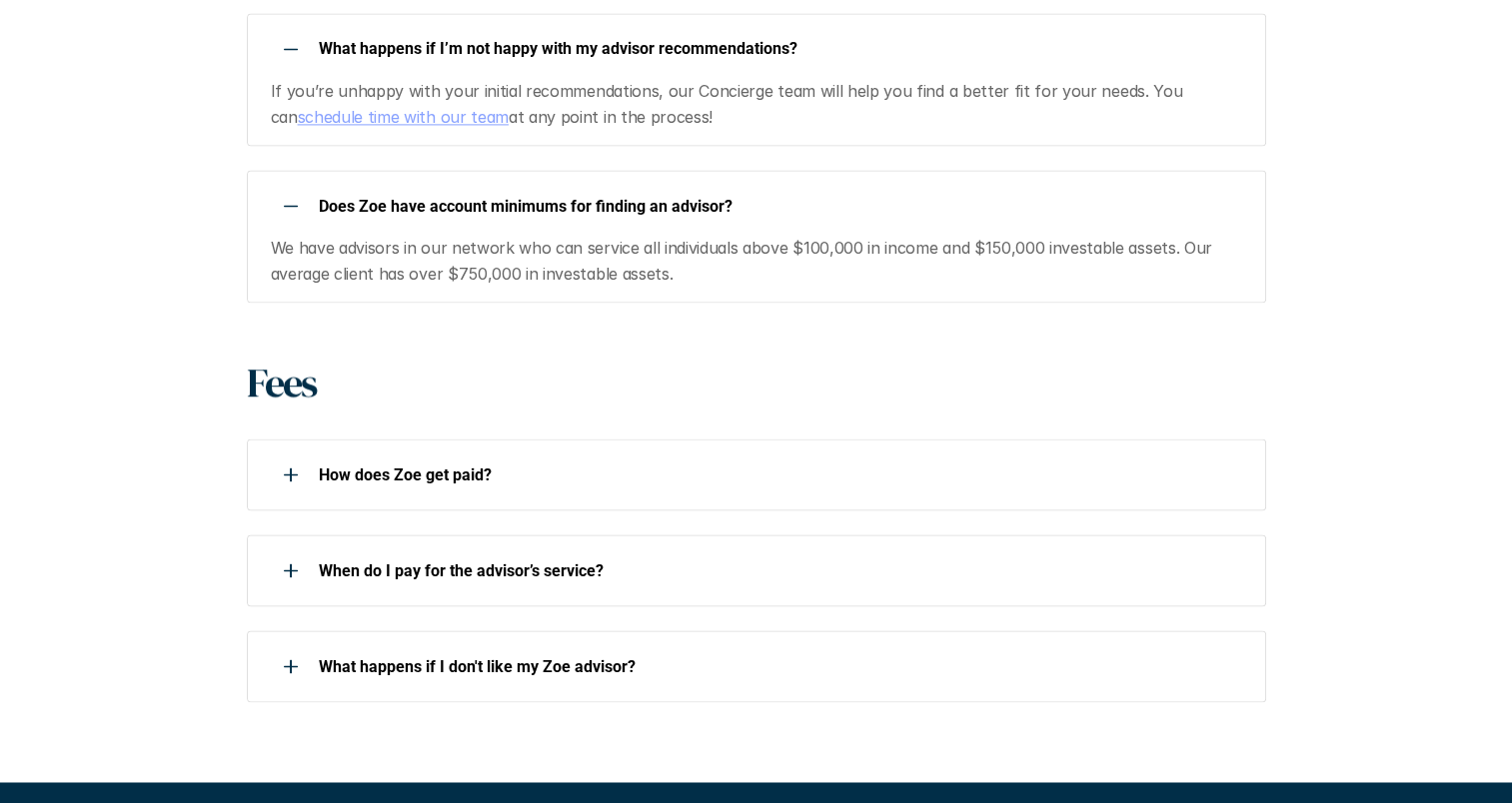 scroll, scrollTop: 2996, scrollLeft: 0, axis: vertical 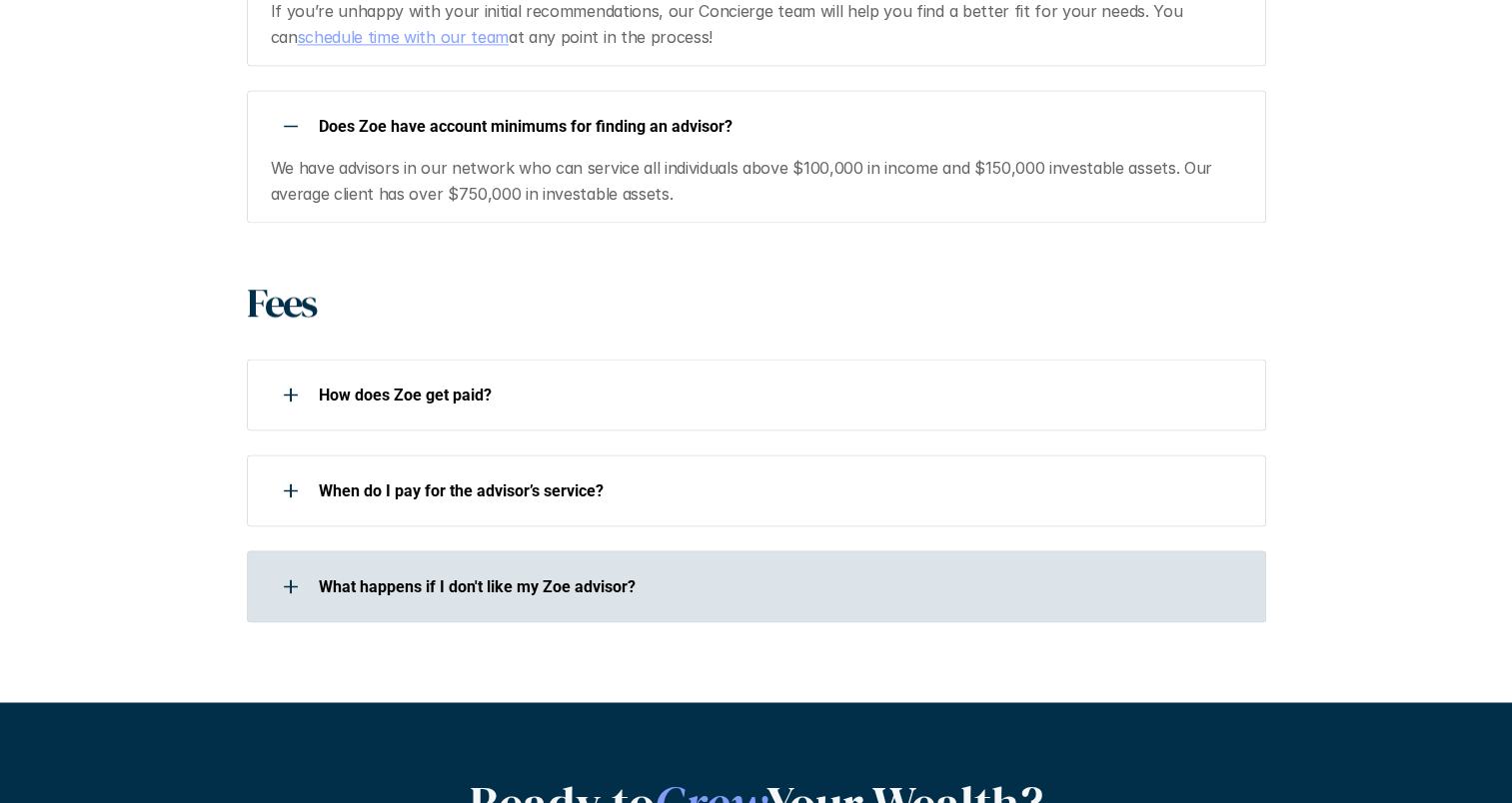 click at bounding box center [291, 586] 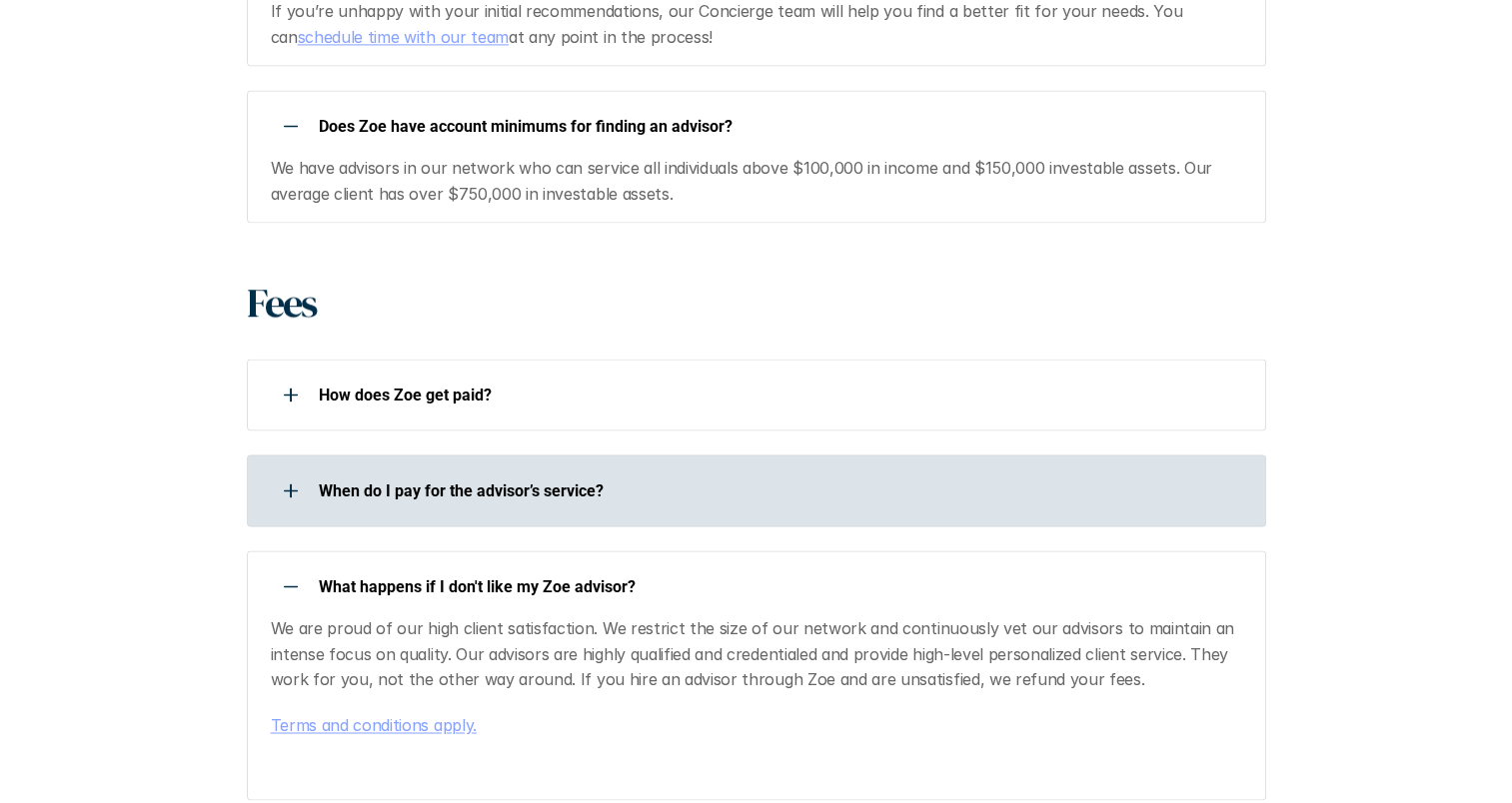 click on "When do I pay for the advisor’s service?" at bounding box center [756, 490] 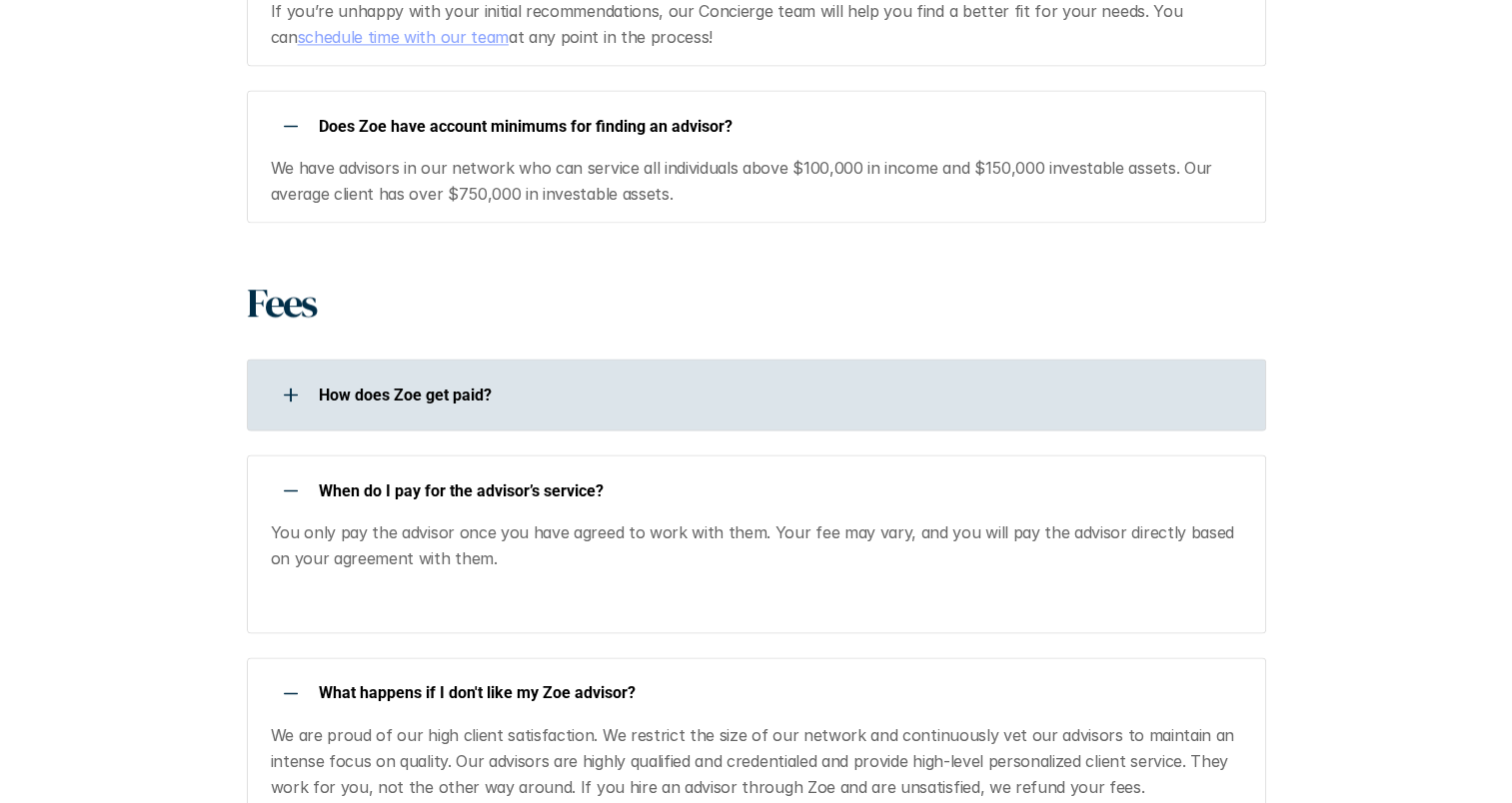 click at bounding box center (291, 395) 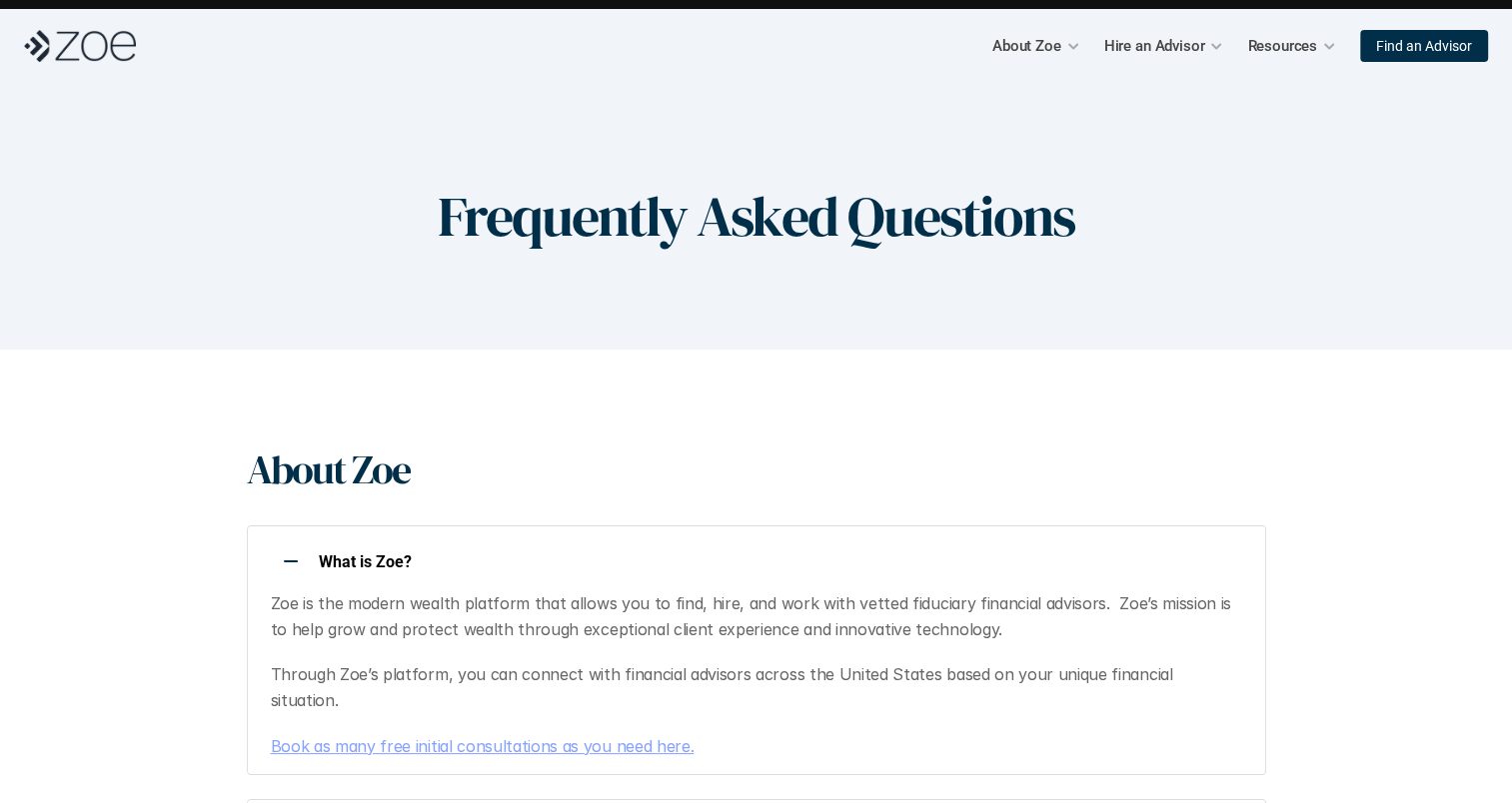 scroll, scrollTop: 0, scrollLeft: 0, axis: both 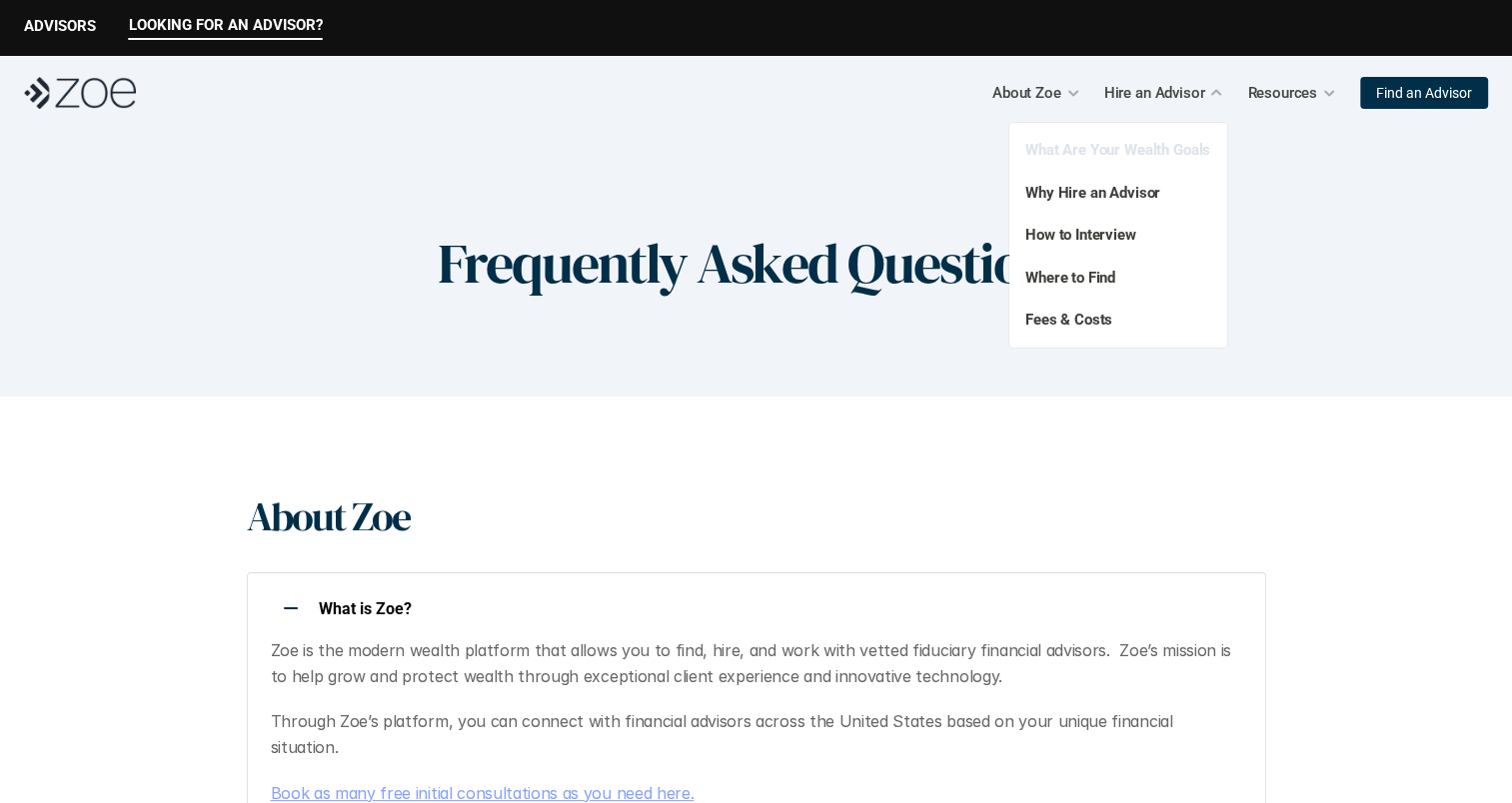 click on "What Are Your Wealth Goals" at bounding box center (1117, 150) 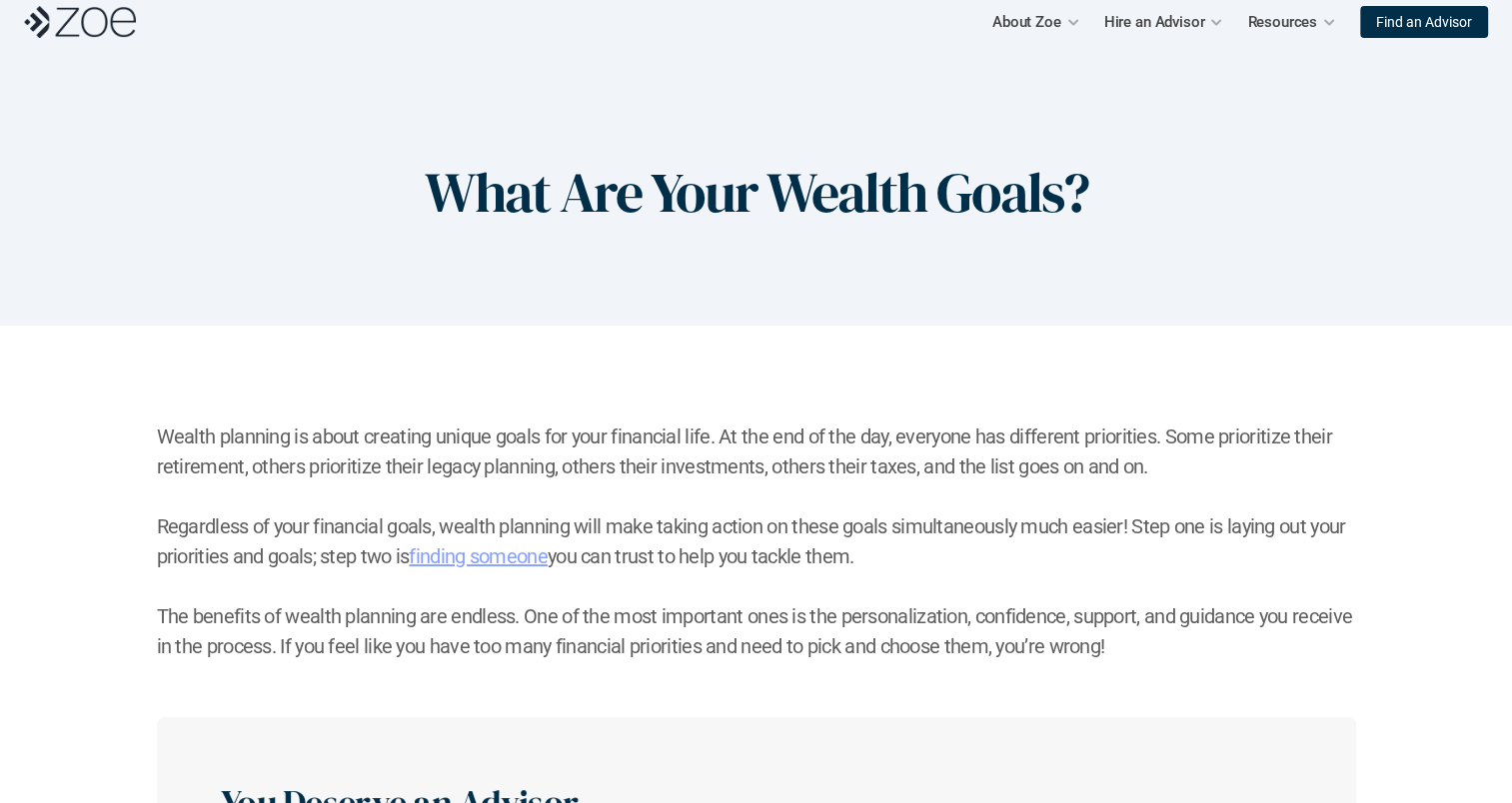 scroll, scrollTop: 0, scrollLeft: 0, axis: both 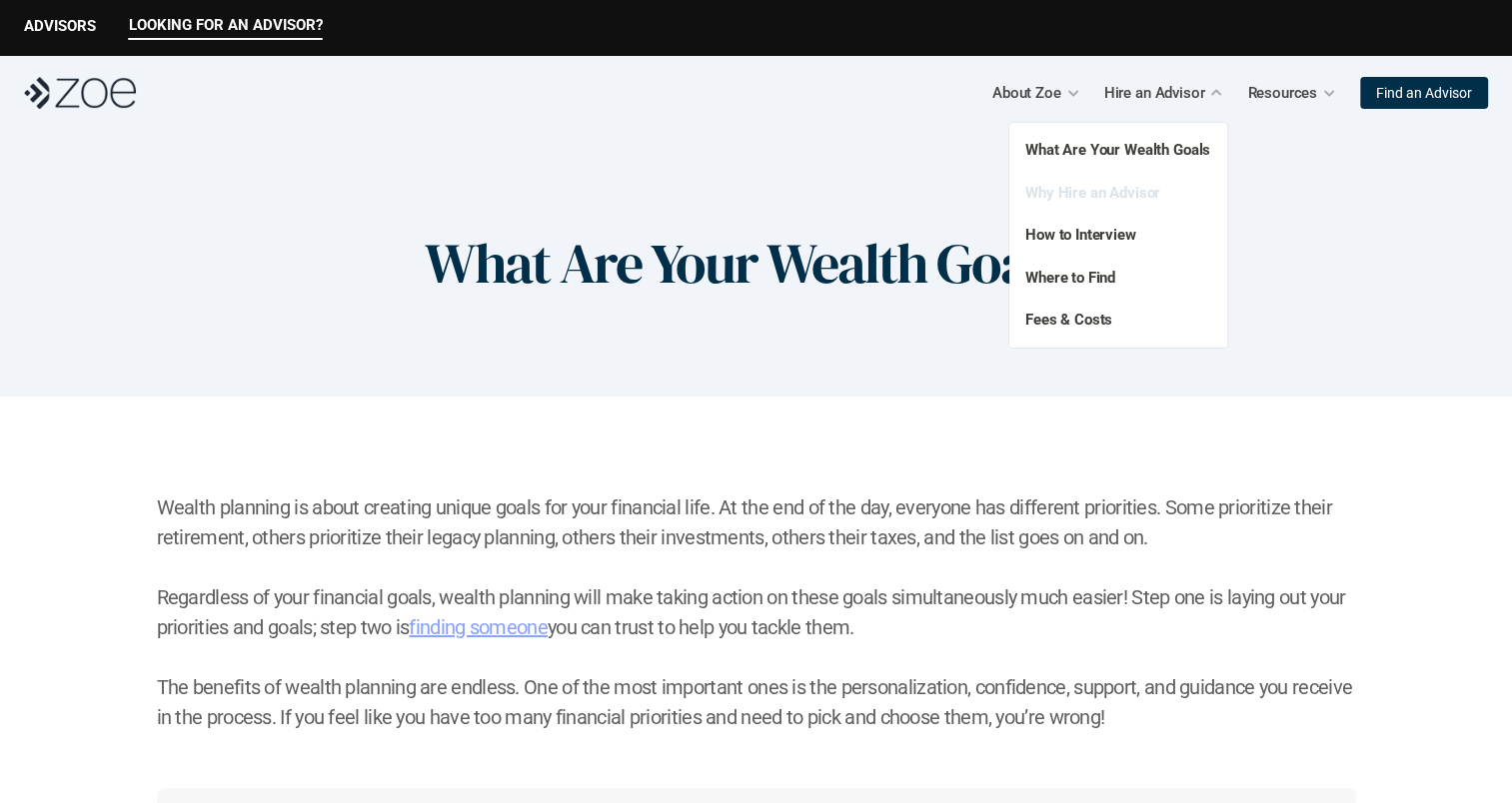 click on "Why Hire an Advisor" at bounding box center (1092, 193) 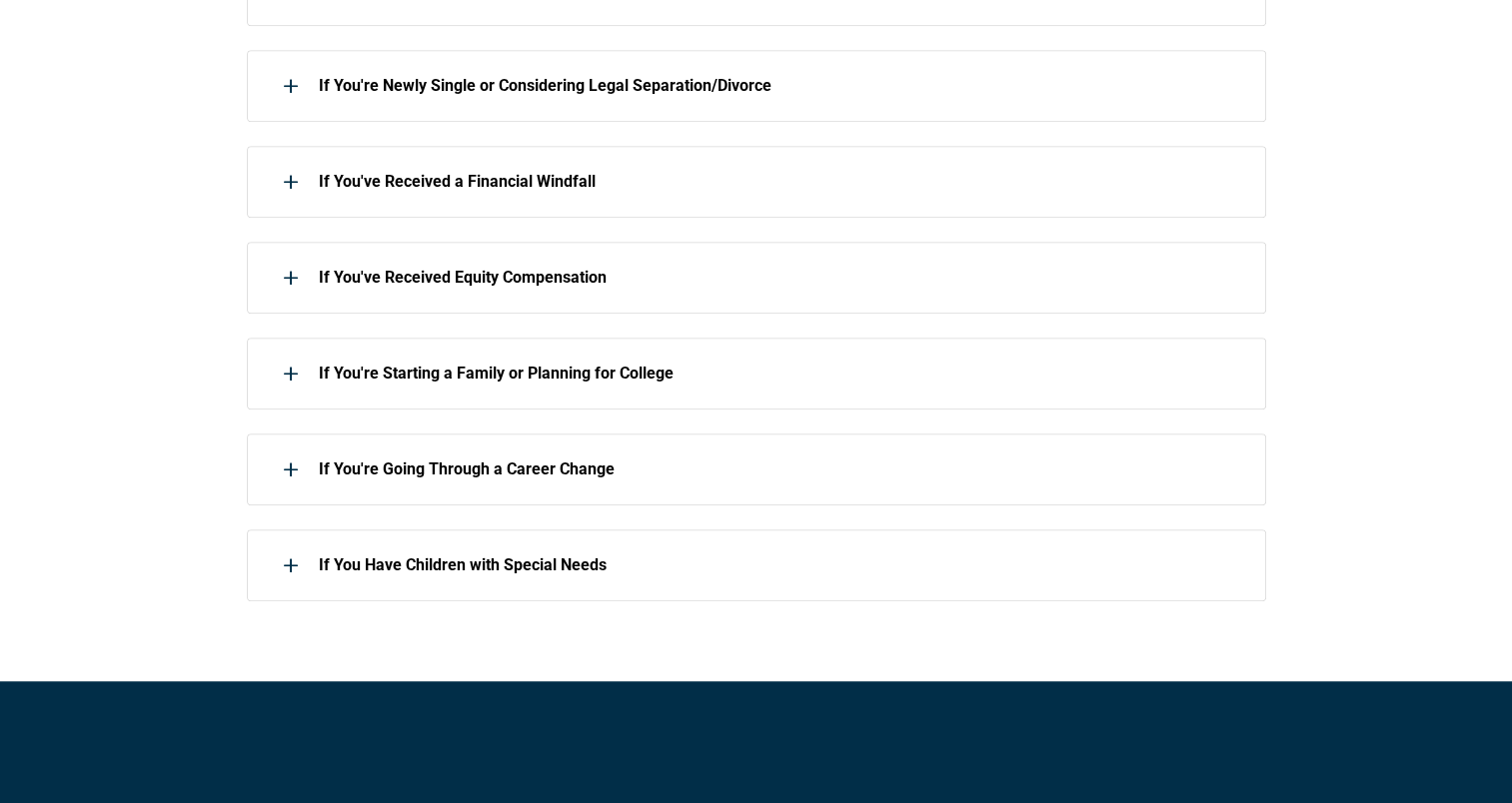 scroll, scrollTop: 1298, scrollLeft: 0, axis: vertical 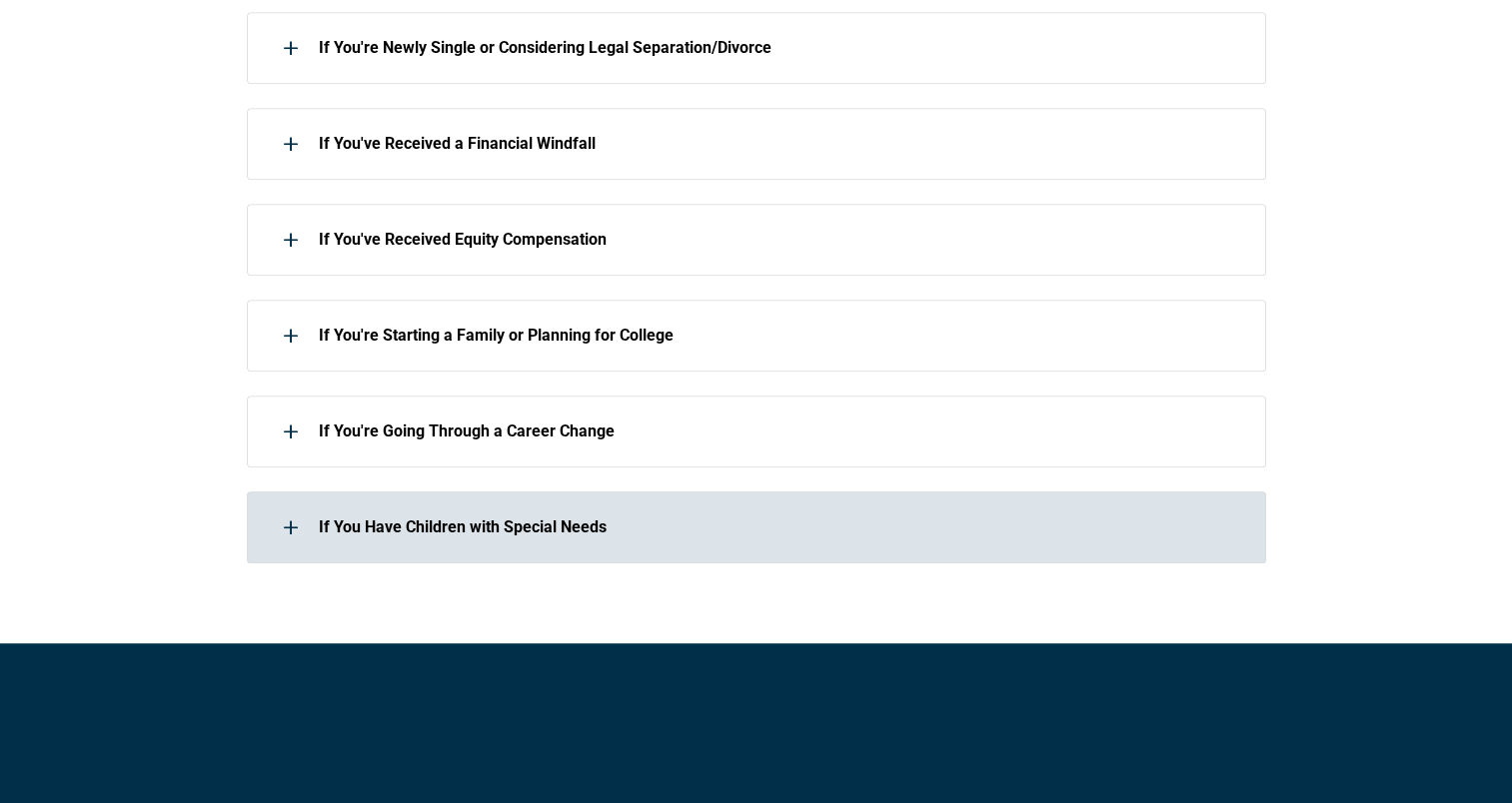 click on "If You Have Children with Special Needs" at bounding box center [779, 526] 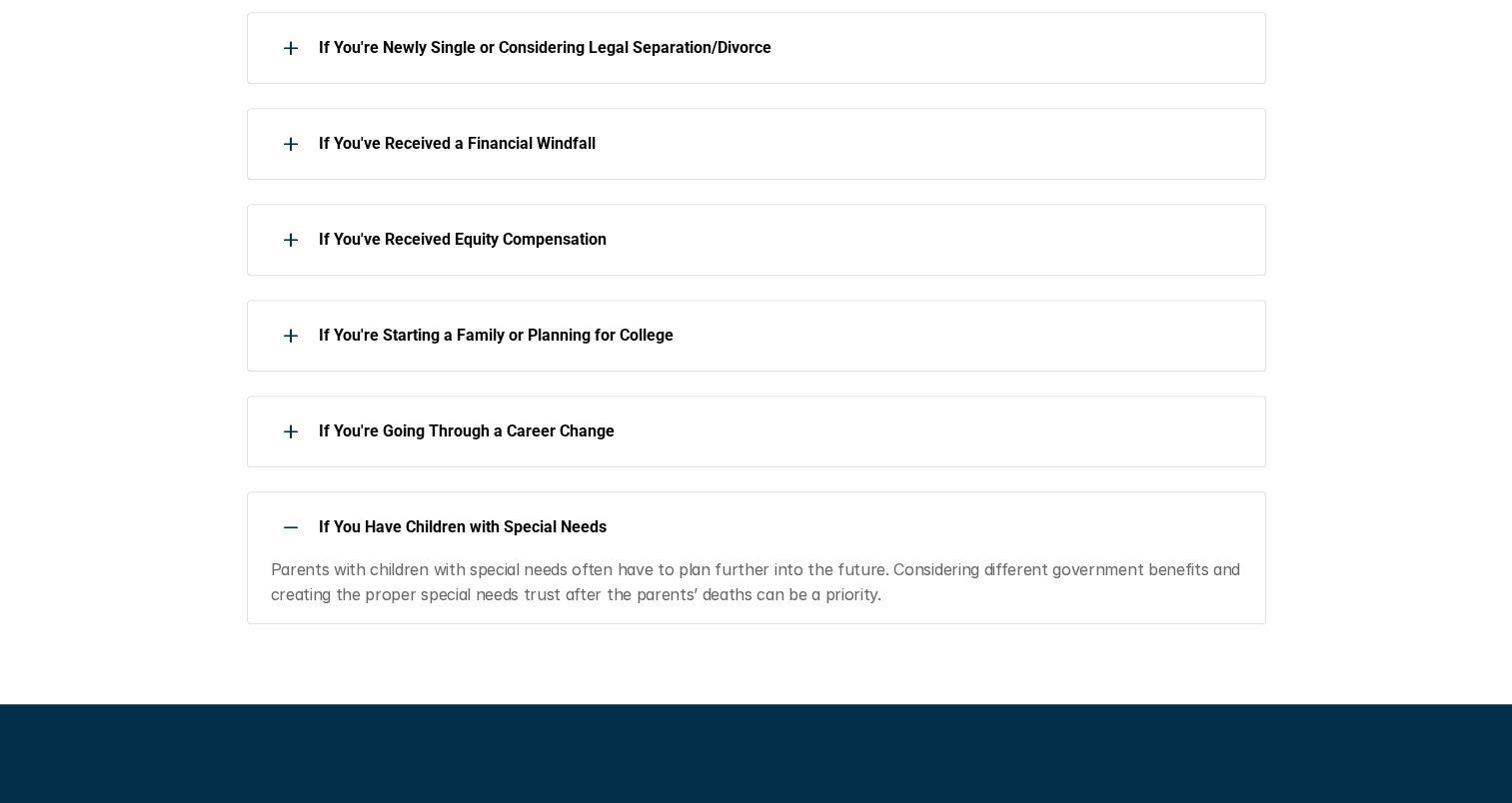 click on "If You Have Children with Special Needs" at bounding box center (779, 526) 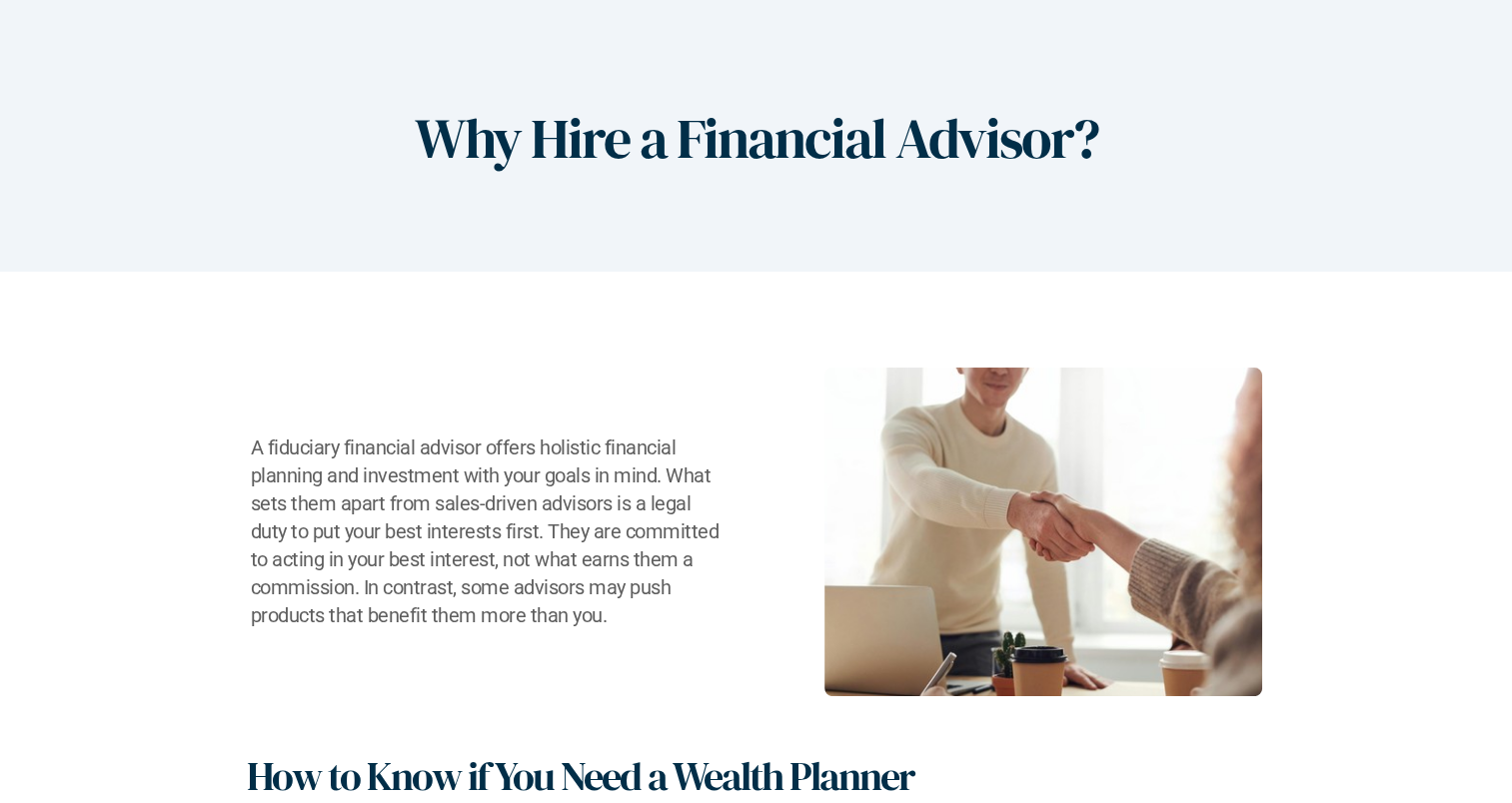 scroll, scrollTop: 0, scrollLeft: 0, axis: both 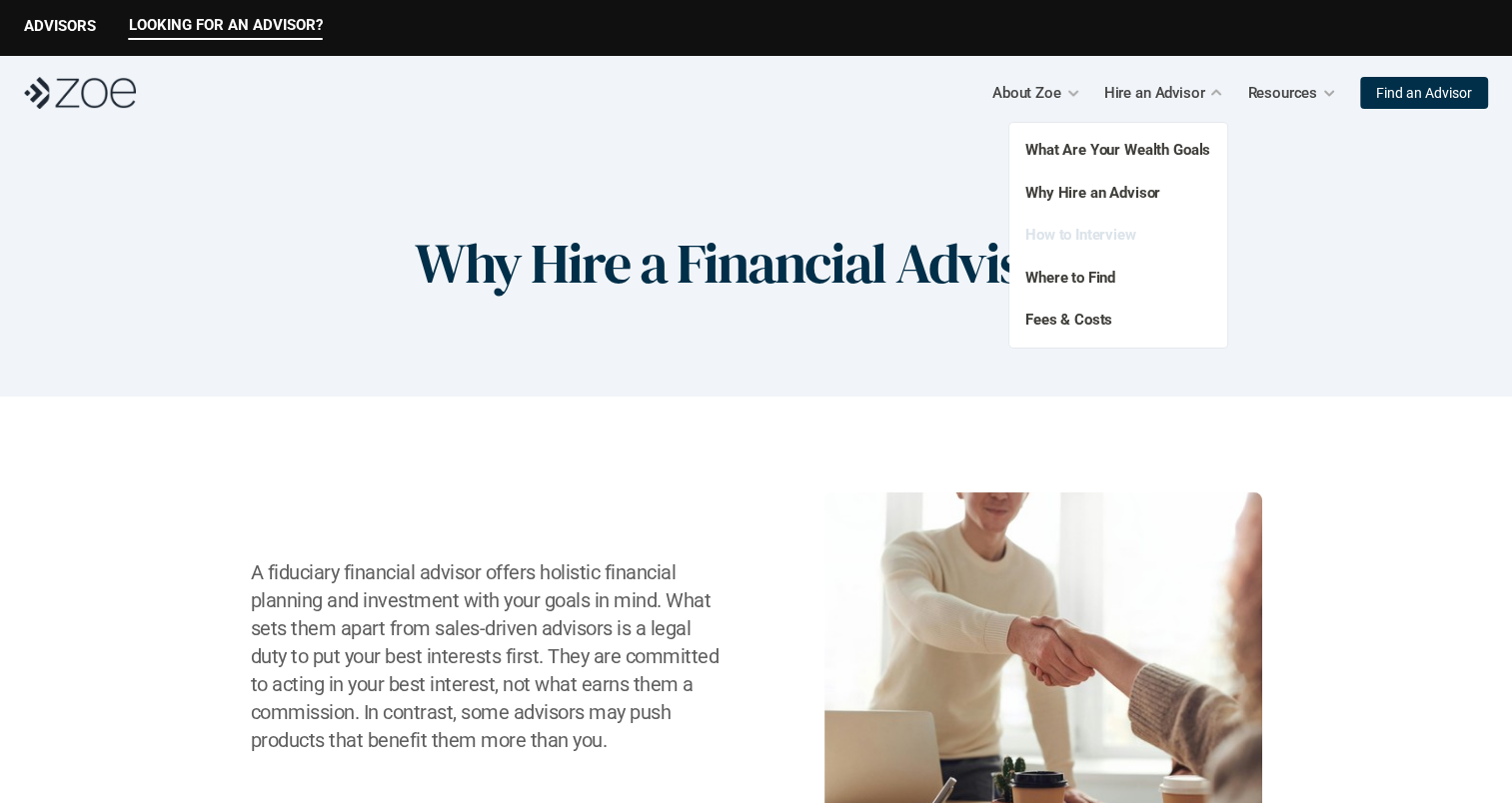 click on "How to Interview" at bounding box center [1080, 235] 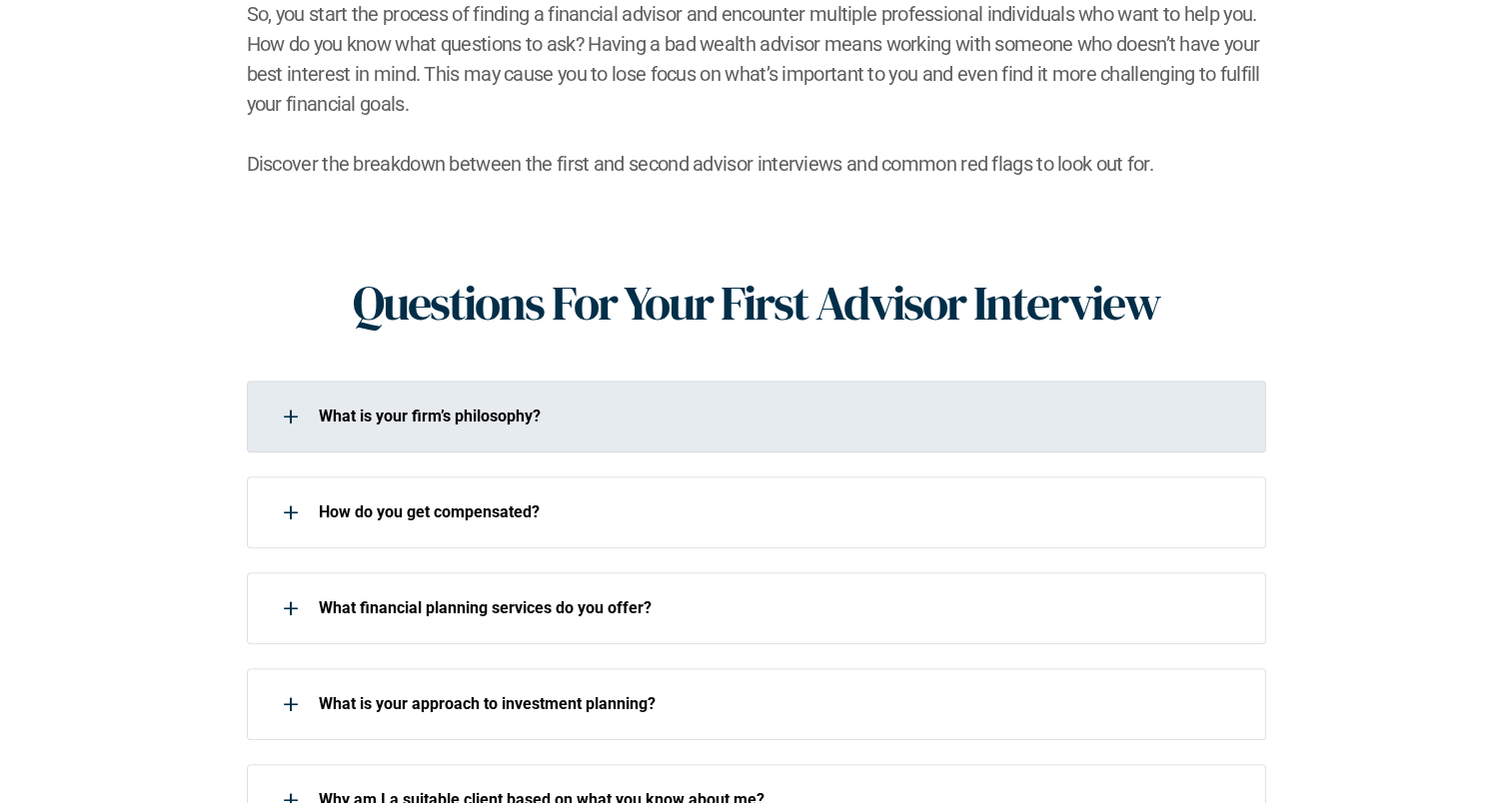 scroll, scrollTop: 599, scrollLeft: 0, axis: vertical 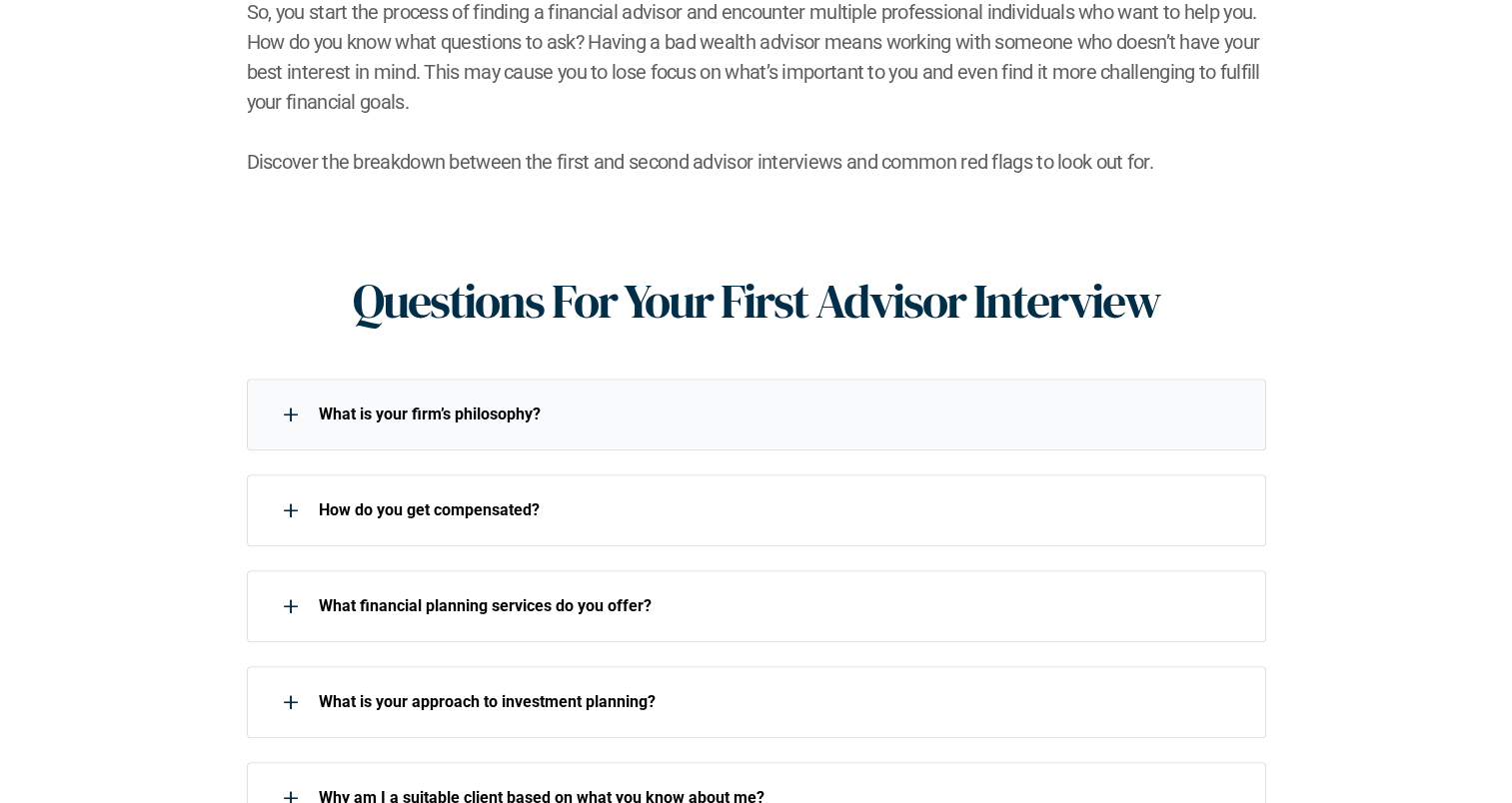 click 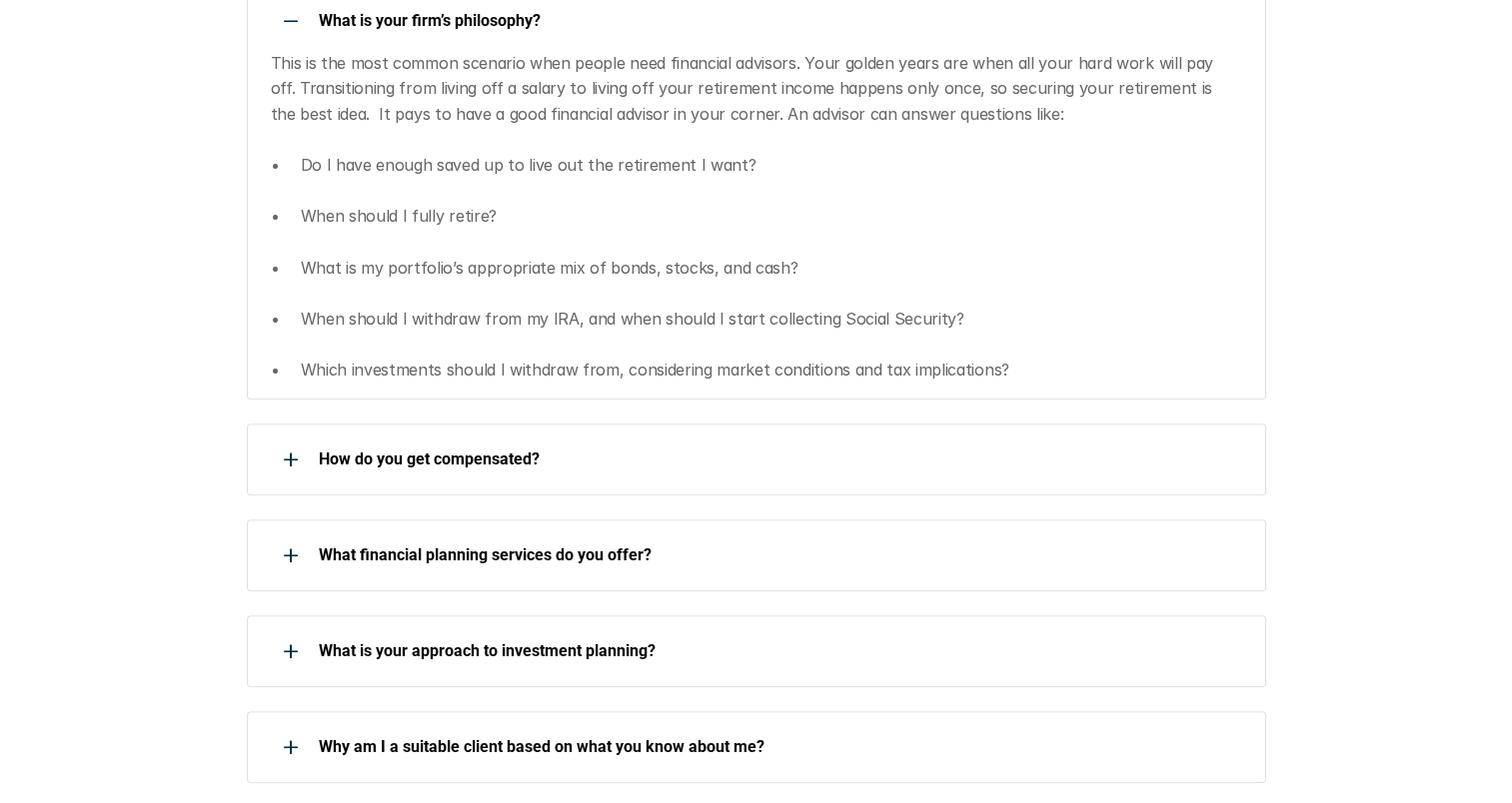 scroll, scrollTop: 999, scrollLeft: 0, axis: vertical 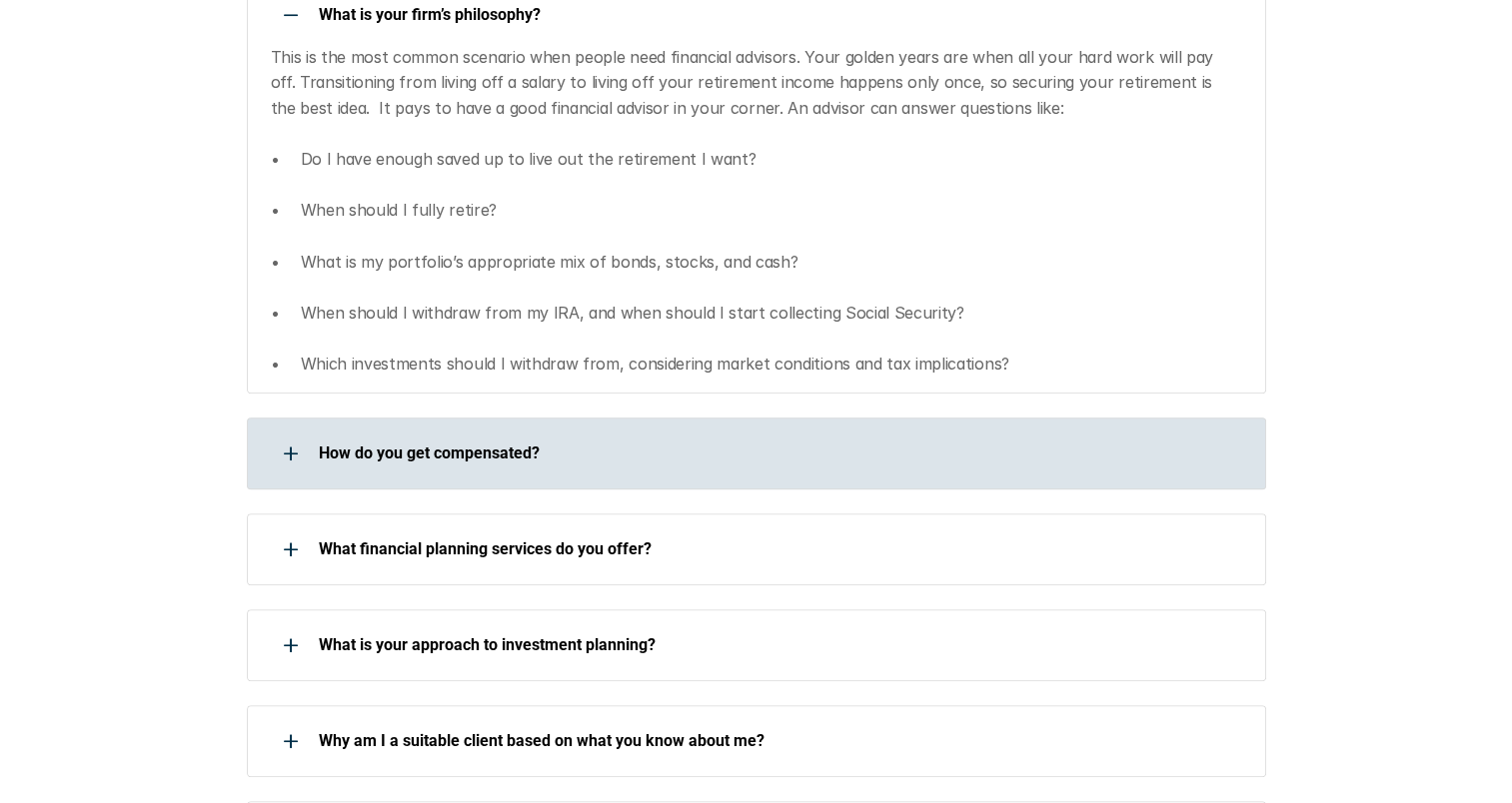 click at bounding box center [291, 453] 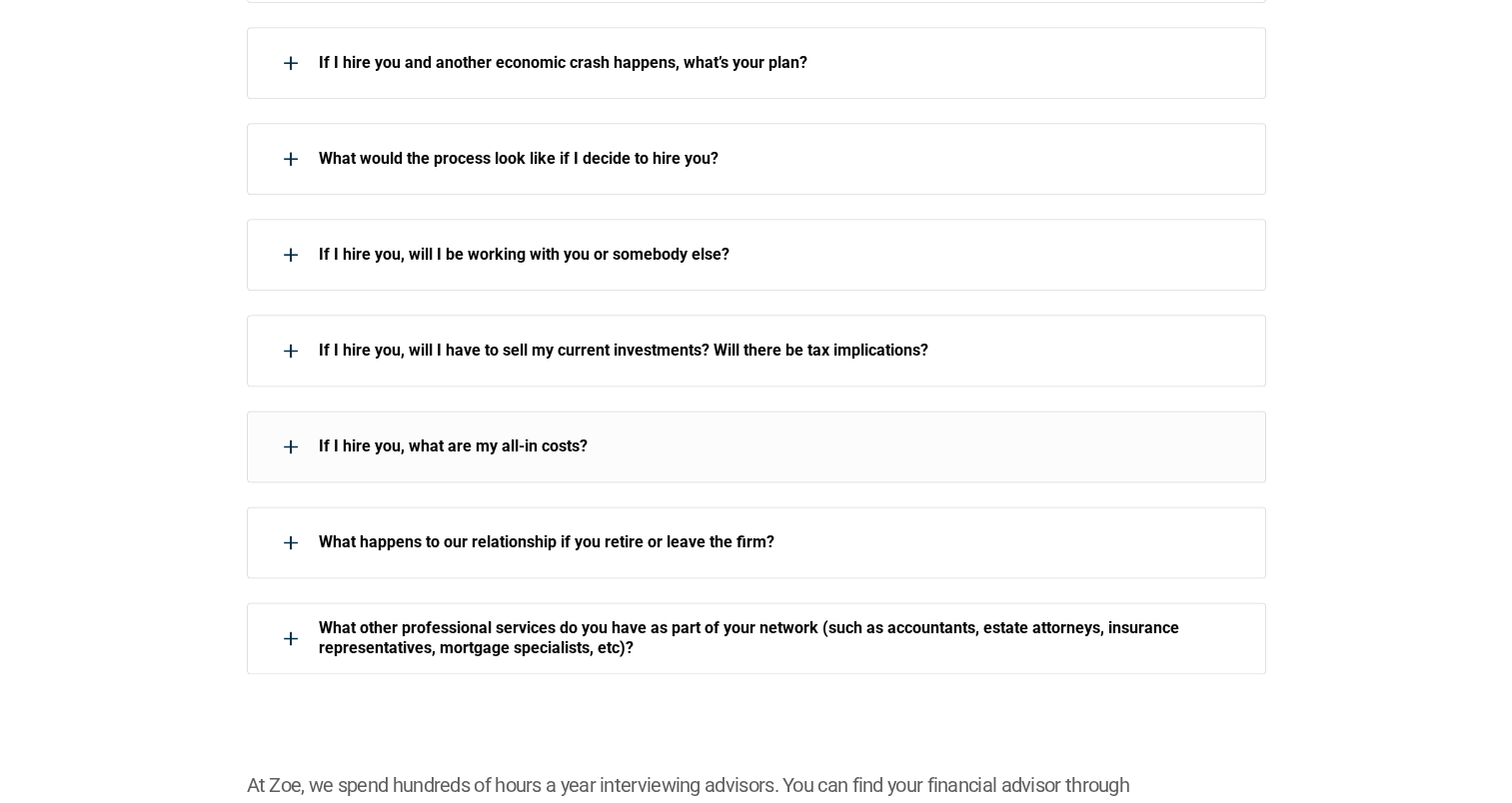 scroll, scrollTop: 2996, scrollLeft: 0, axis: vertical 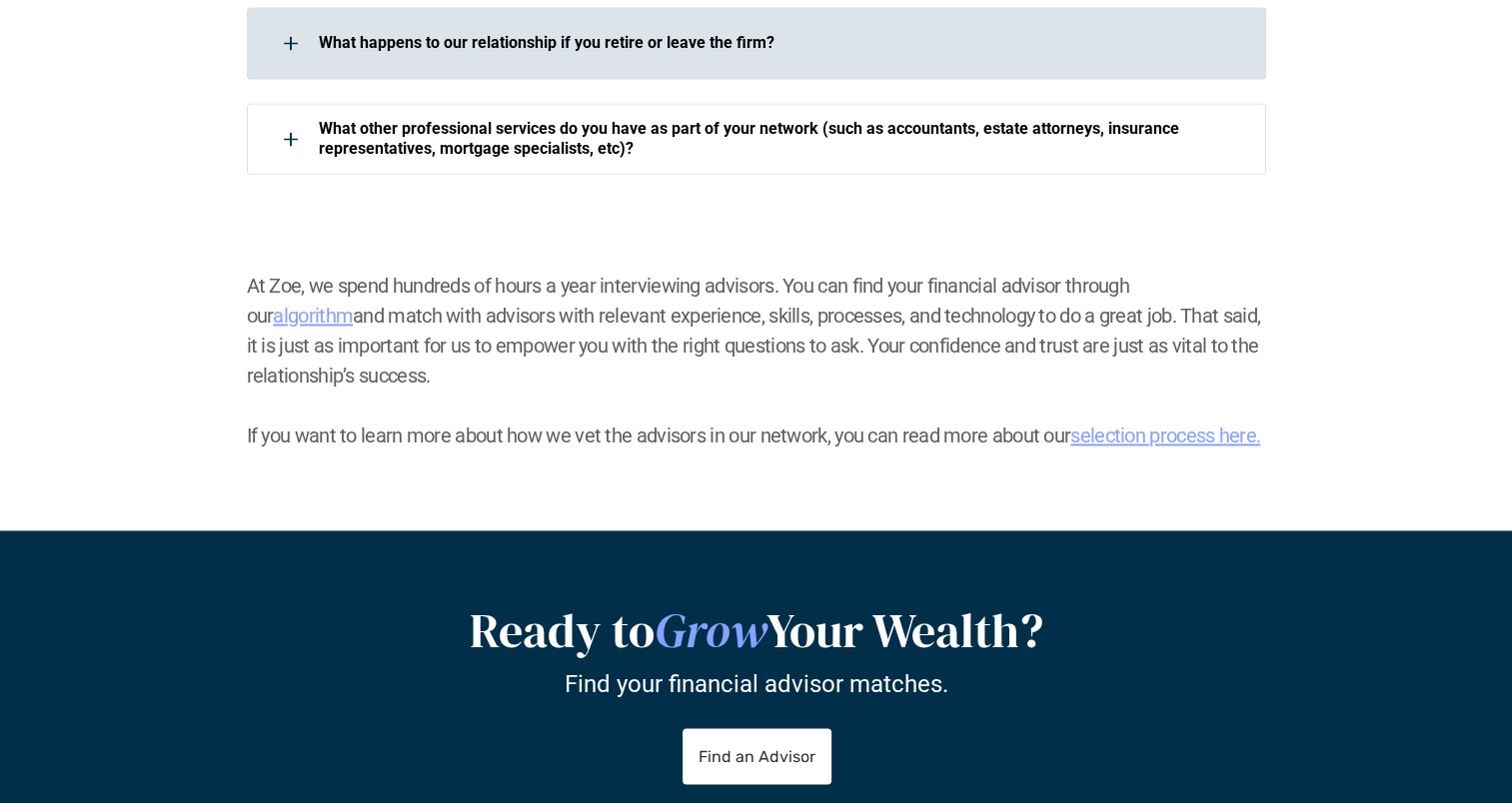 click on "What happens to our relationship if you retire or leave the firm?" at bounding box center [744, 43] 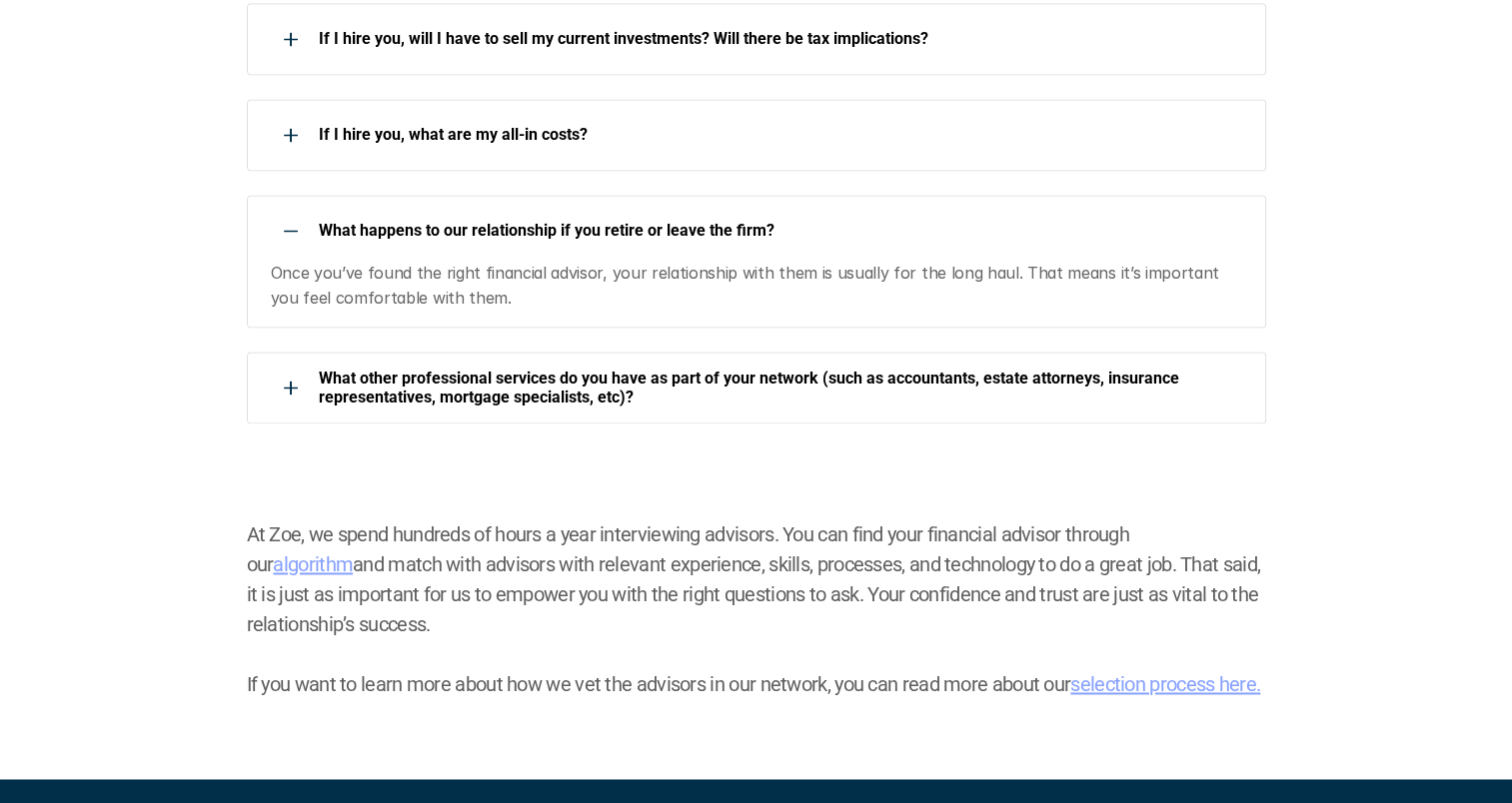 scroll, scrollTop: 2797, scrollLeft: 0, axis: vertical 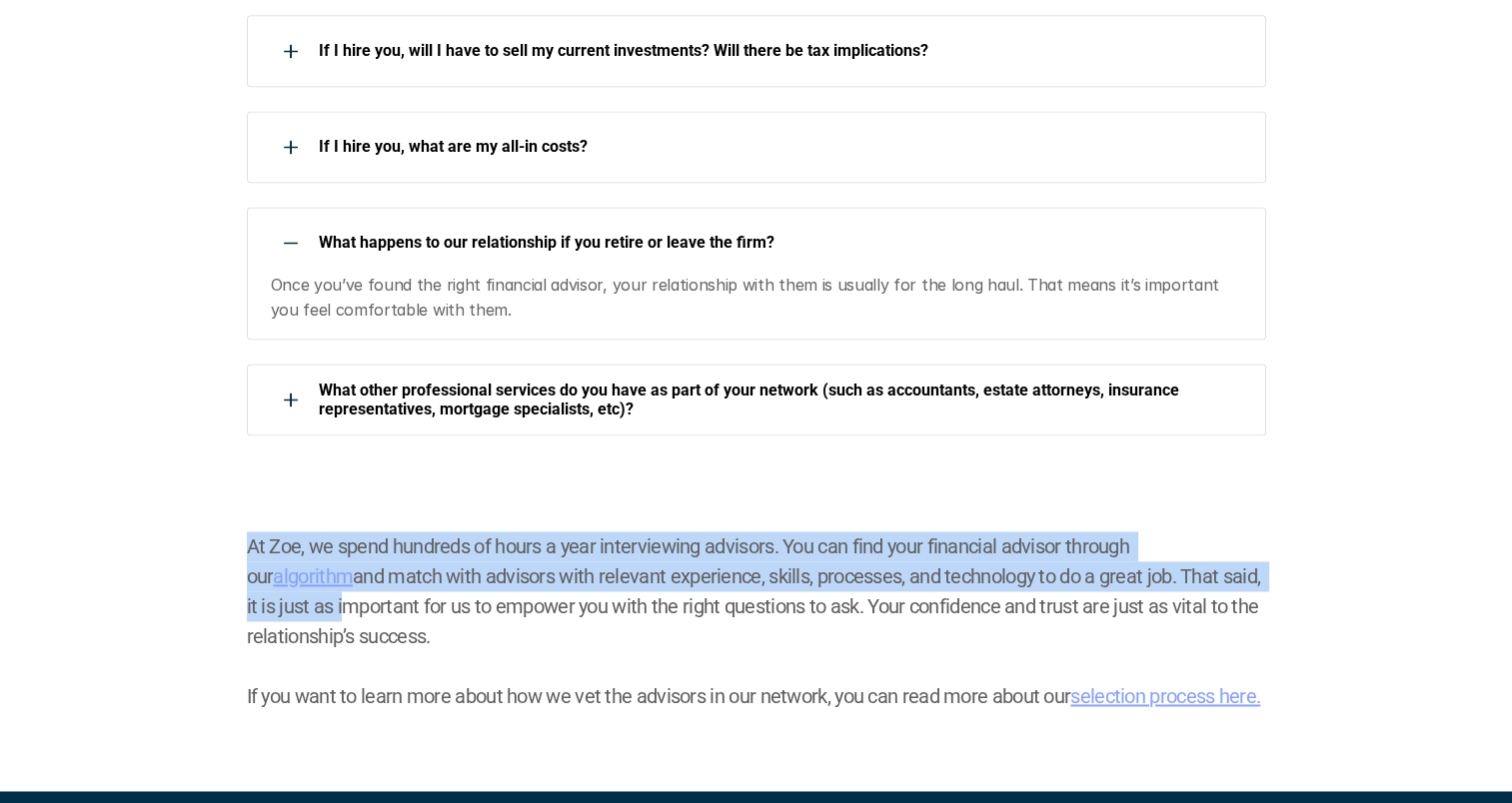 drag, startPoint x: 1511, startPoint y: 564, endPoint x: 1496, endPoint y: 460, distance: 105.076163 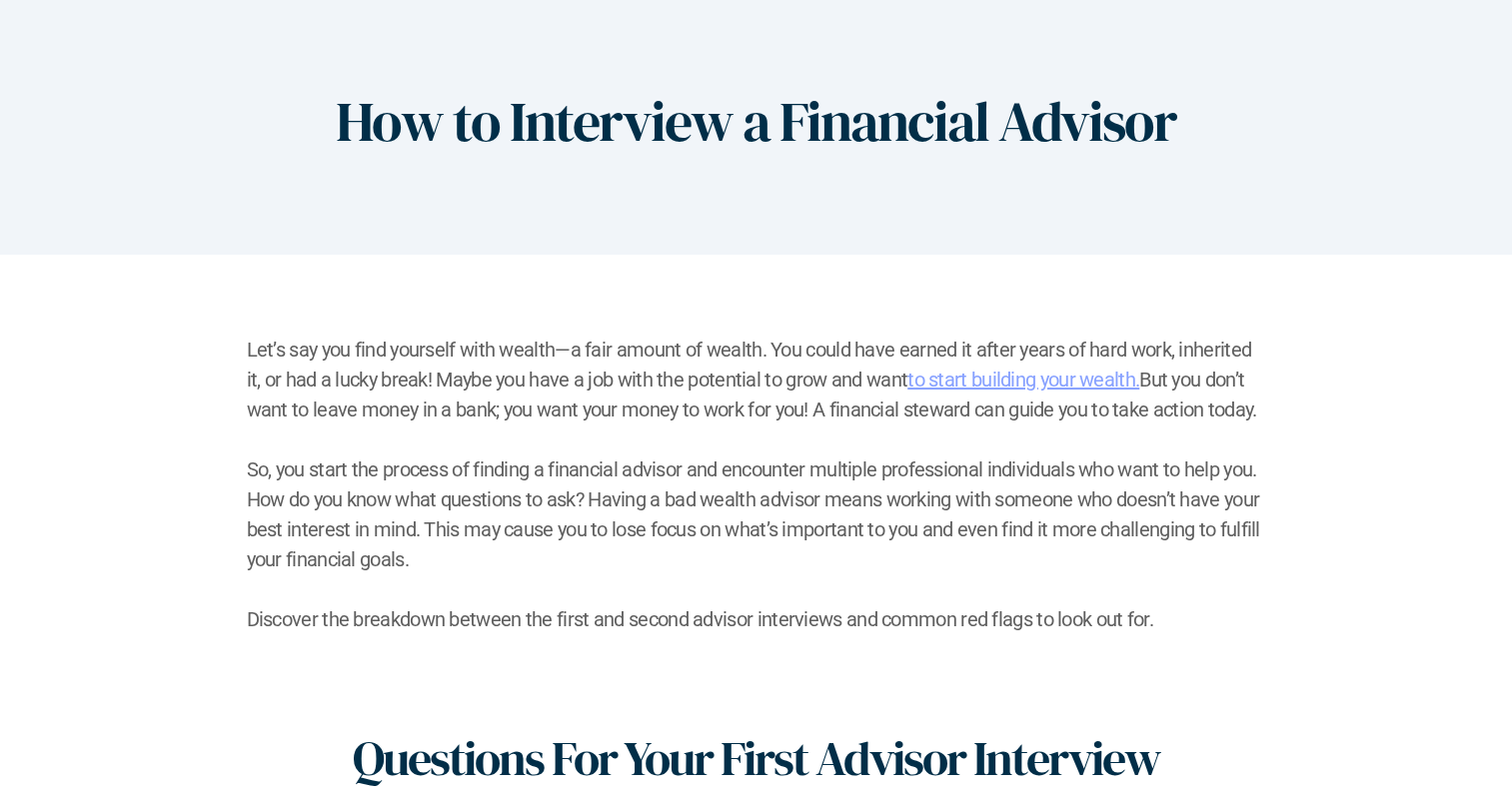 scroll, scrollTop: 0, scrollLeft: 0, axis: both 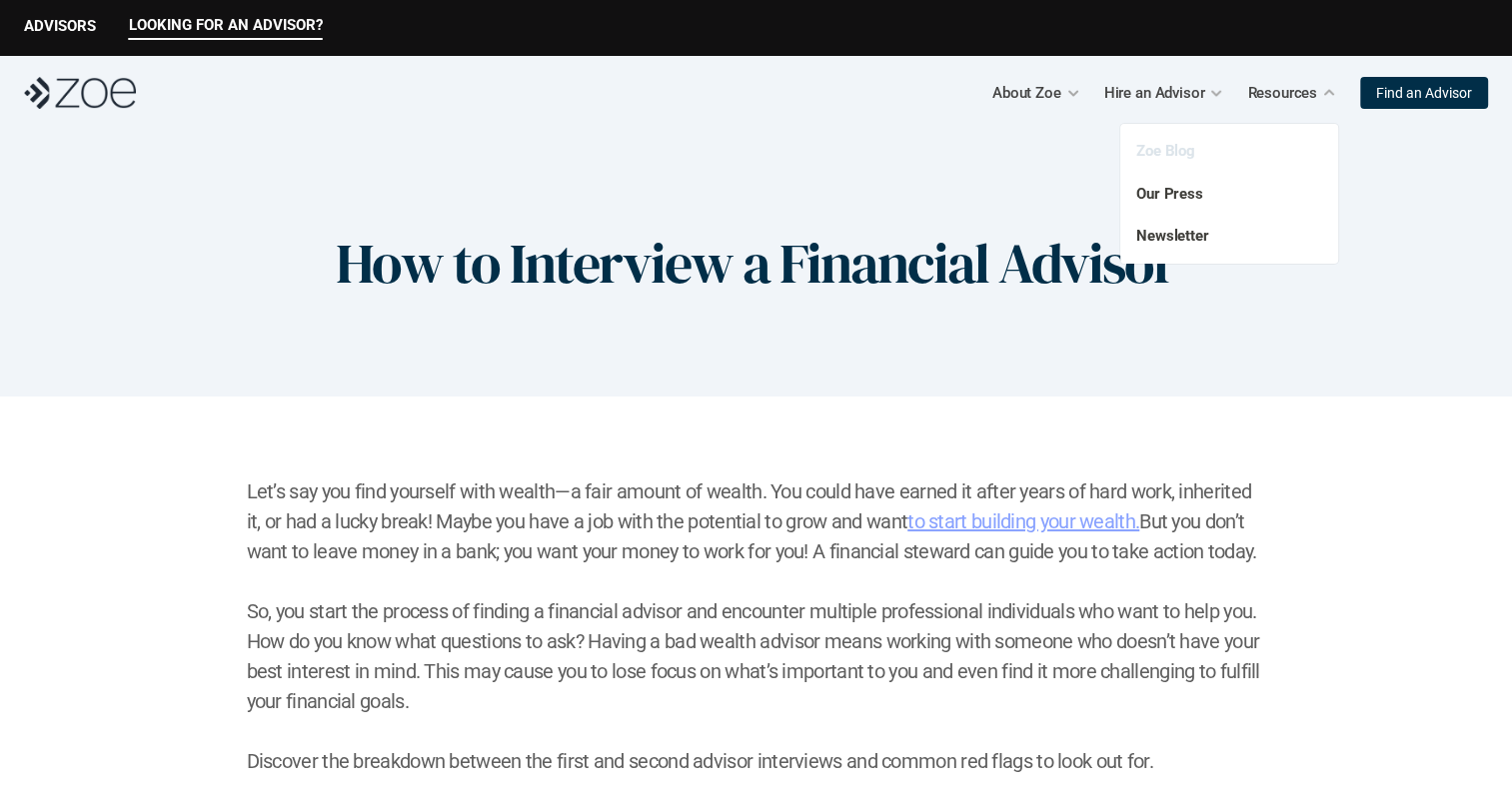 click on "Zoe Blog" at bounding box center (1165, 151) 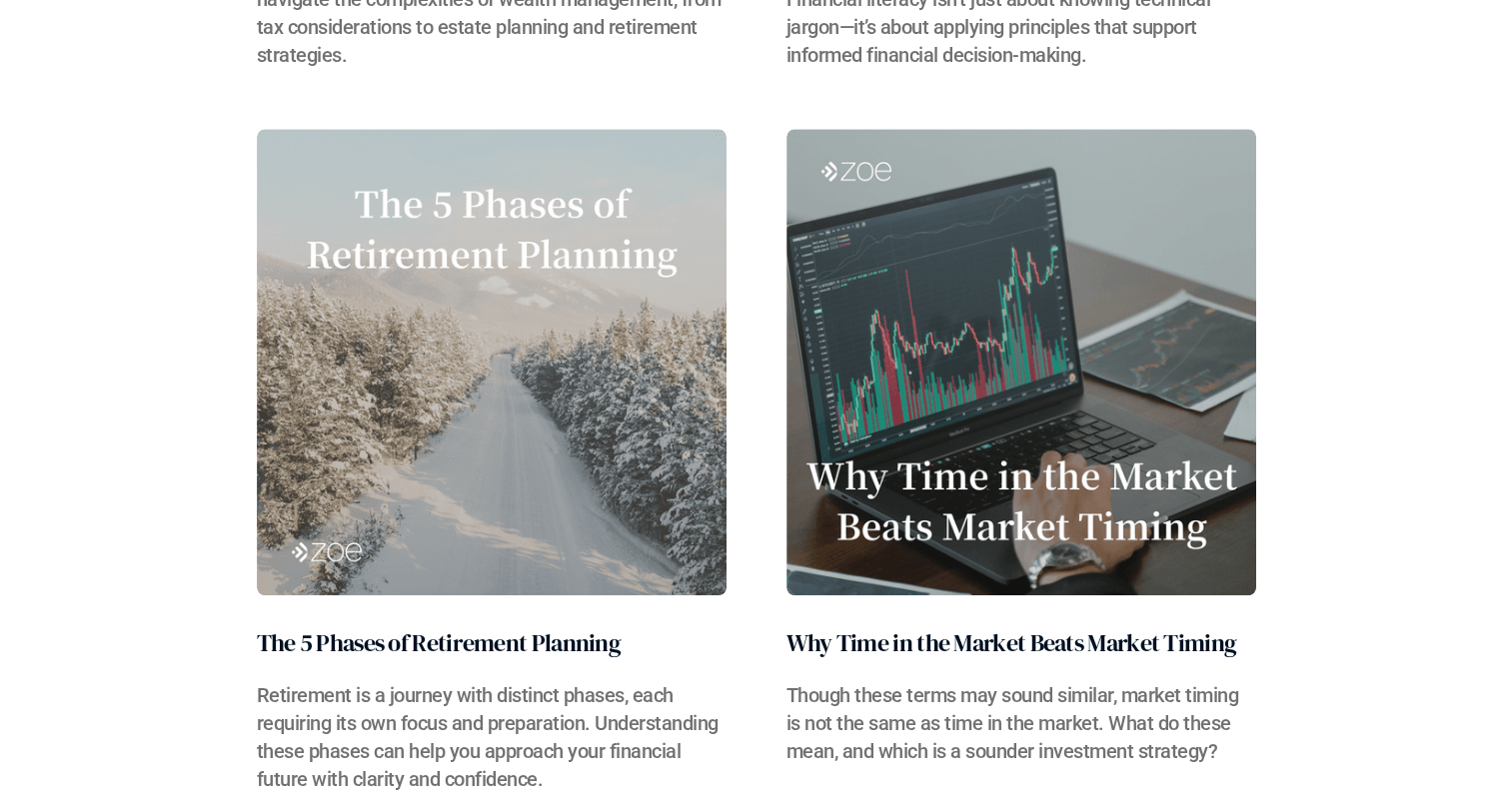 scroll, scrollTop: 2097, scrollLeft: 0, axis: vertical 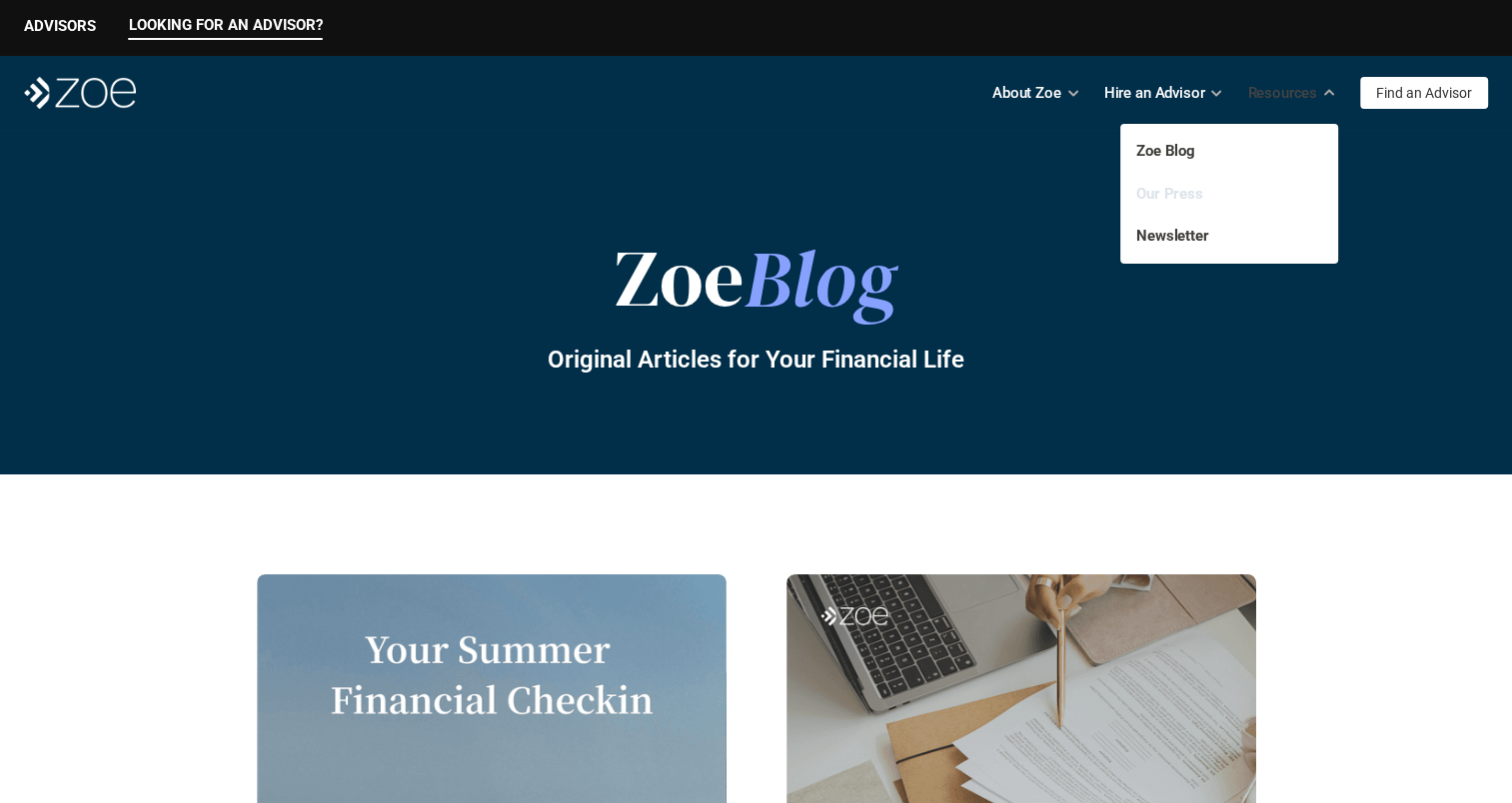 click on "Our Press" at bounding box center (1169, 194) 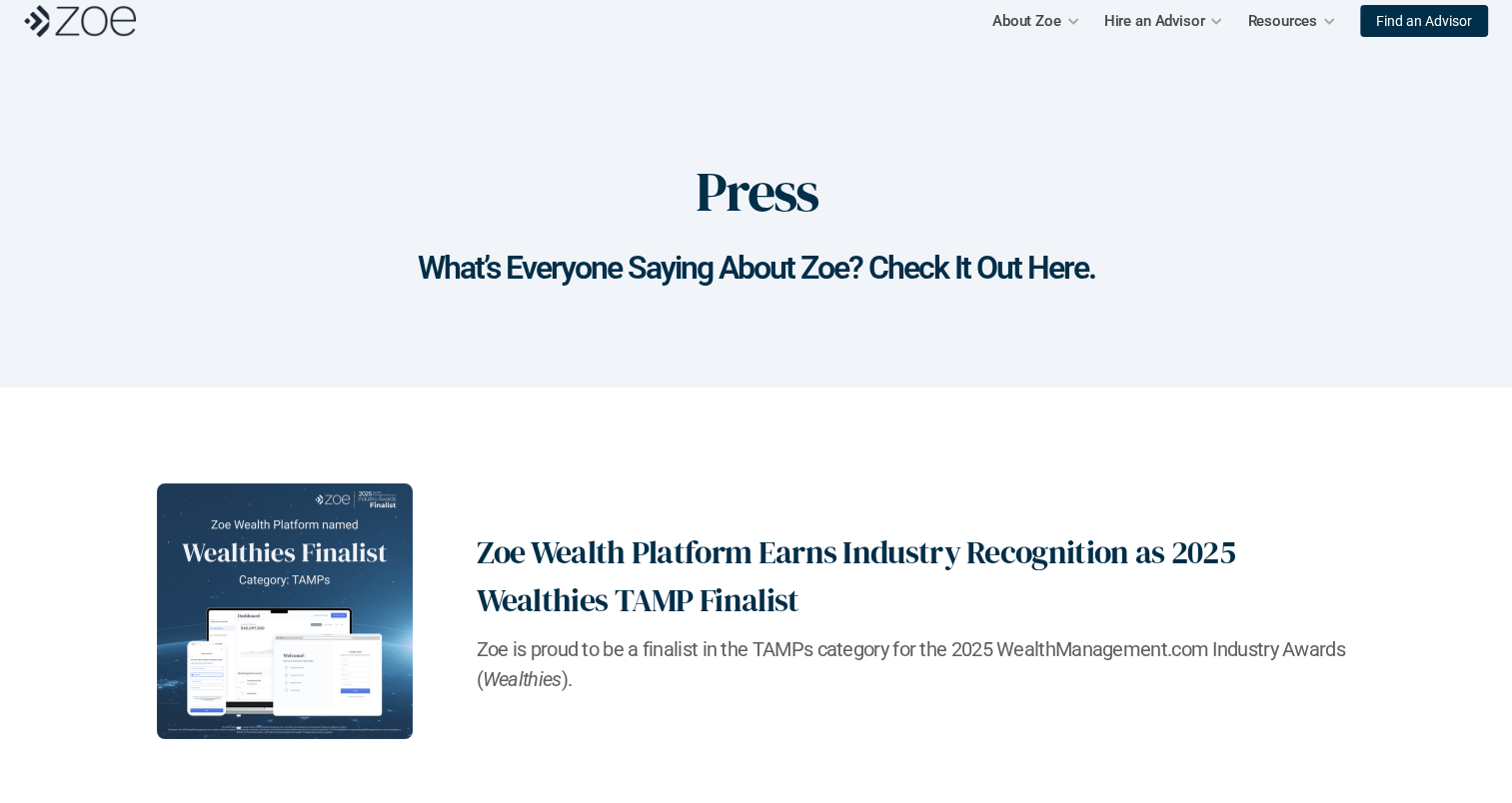 scroll, scrollTop: 0, scrollLeft: 0, axis: both 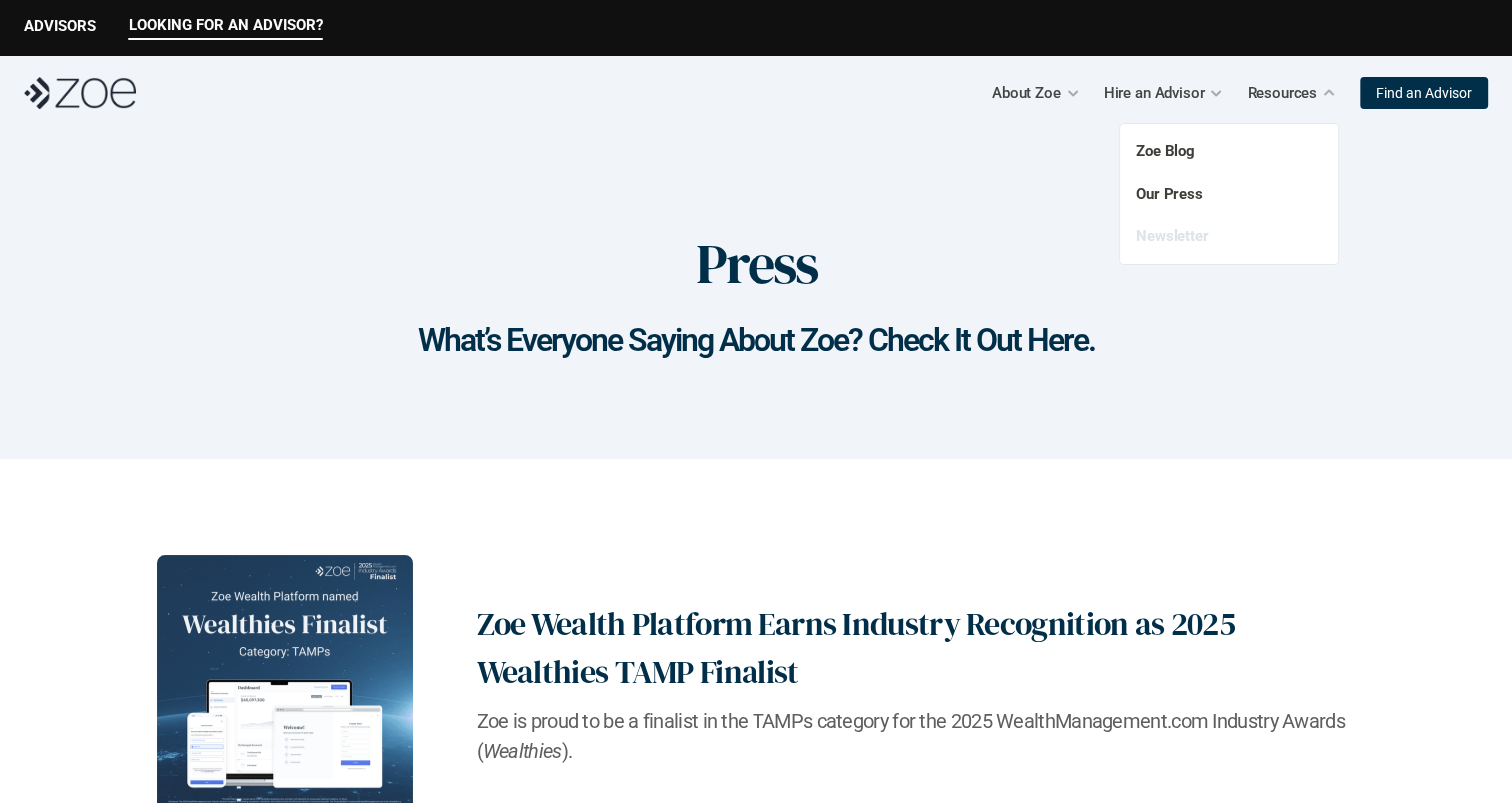click on "Newsletter" at bounding box center (1172, 236) 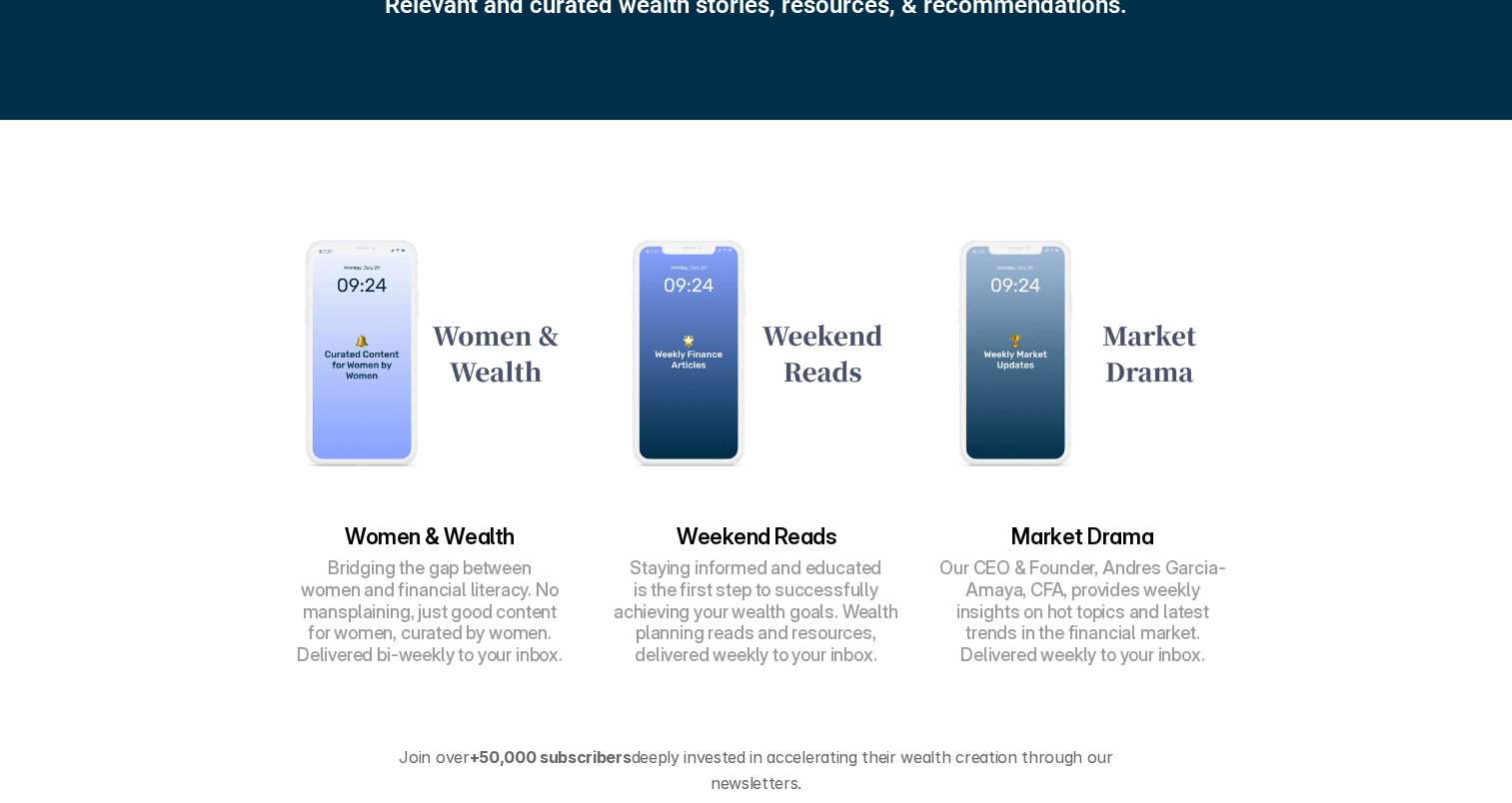 scroll, scrollTop: 400, scrollLeft: 0, axis: vertical 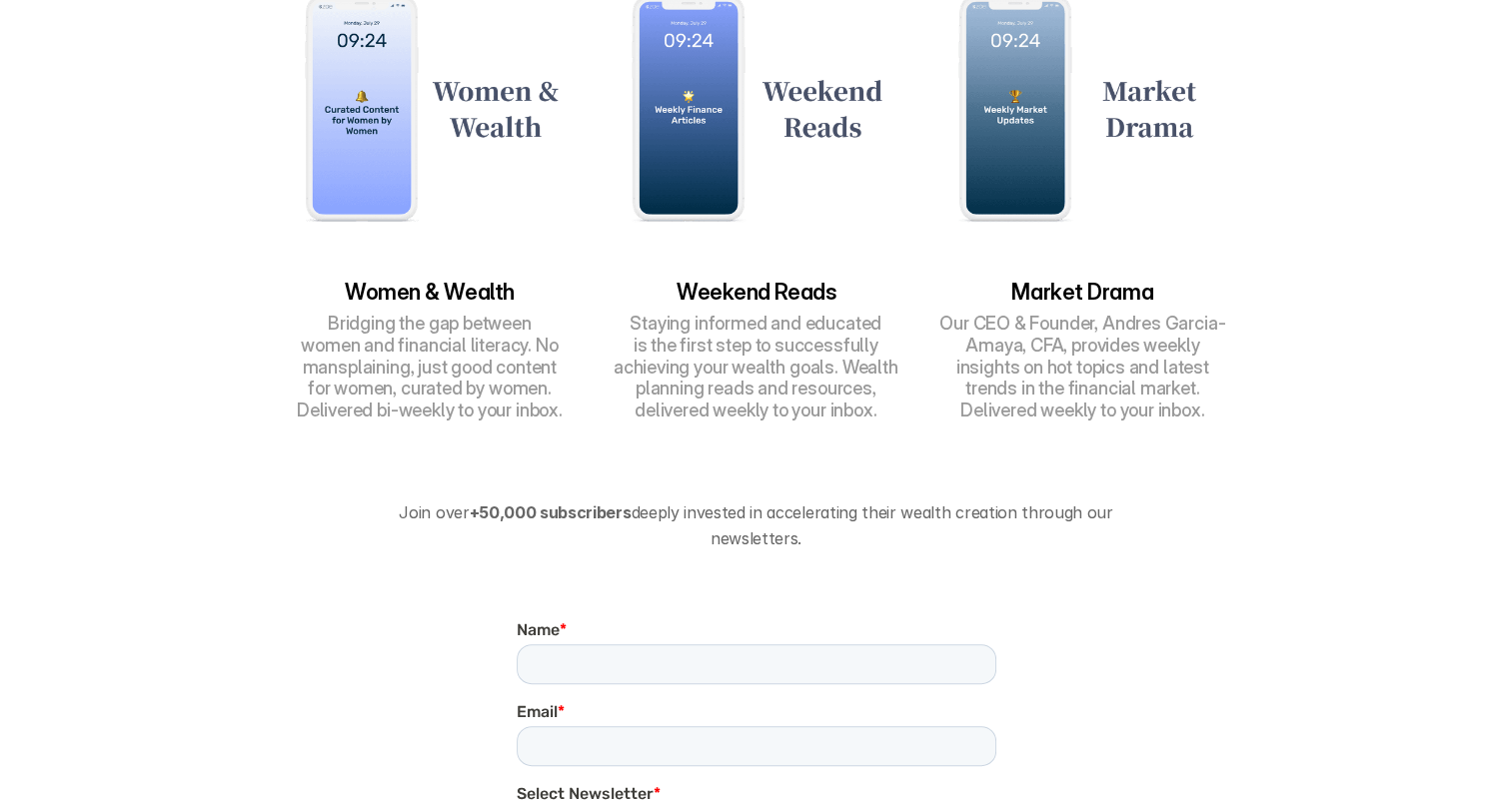 click at bounding box center [429, 108] 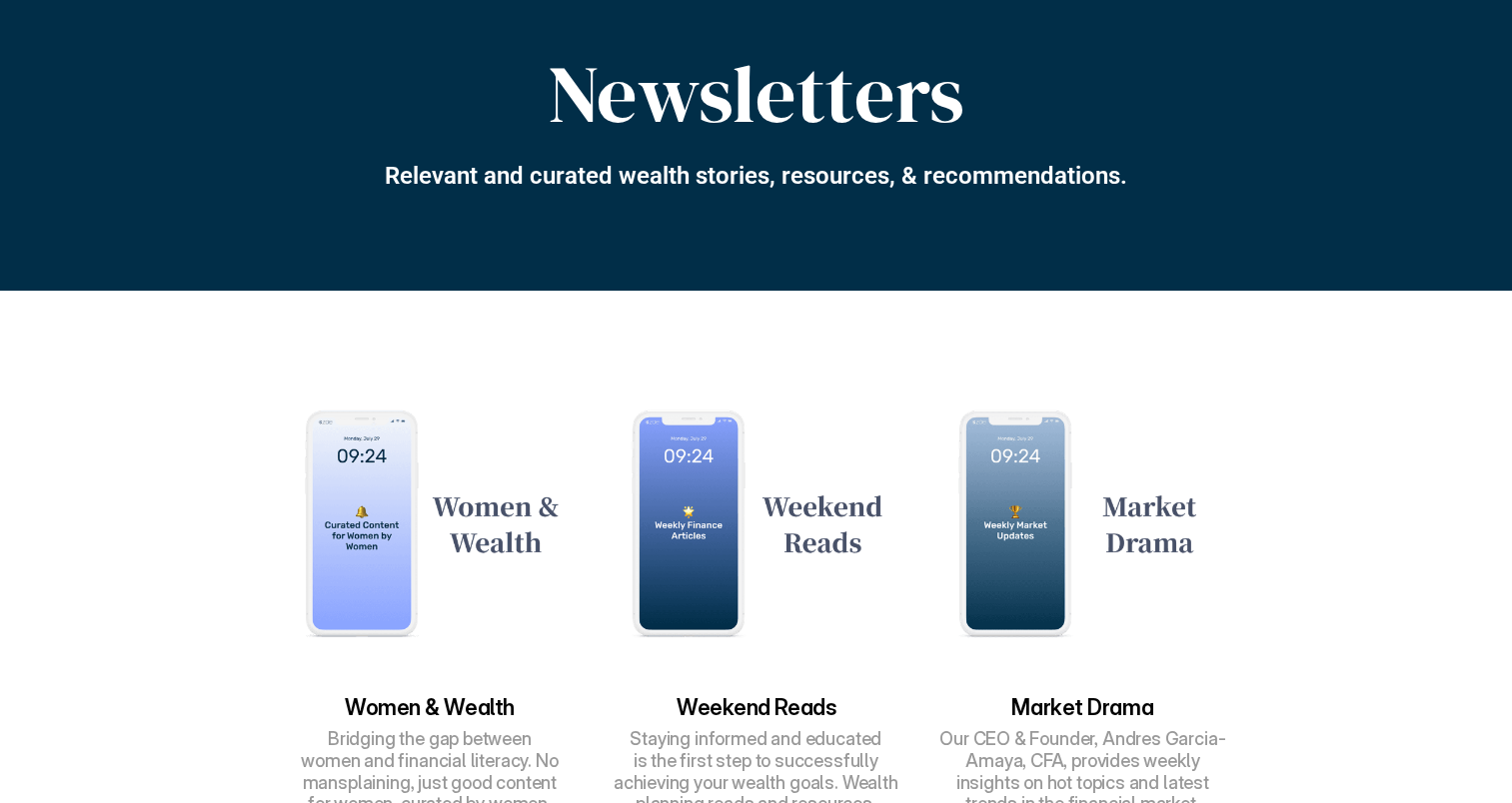 scroll, scrollTop: 400, scrollLeft: 0, axis: vertical 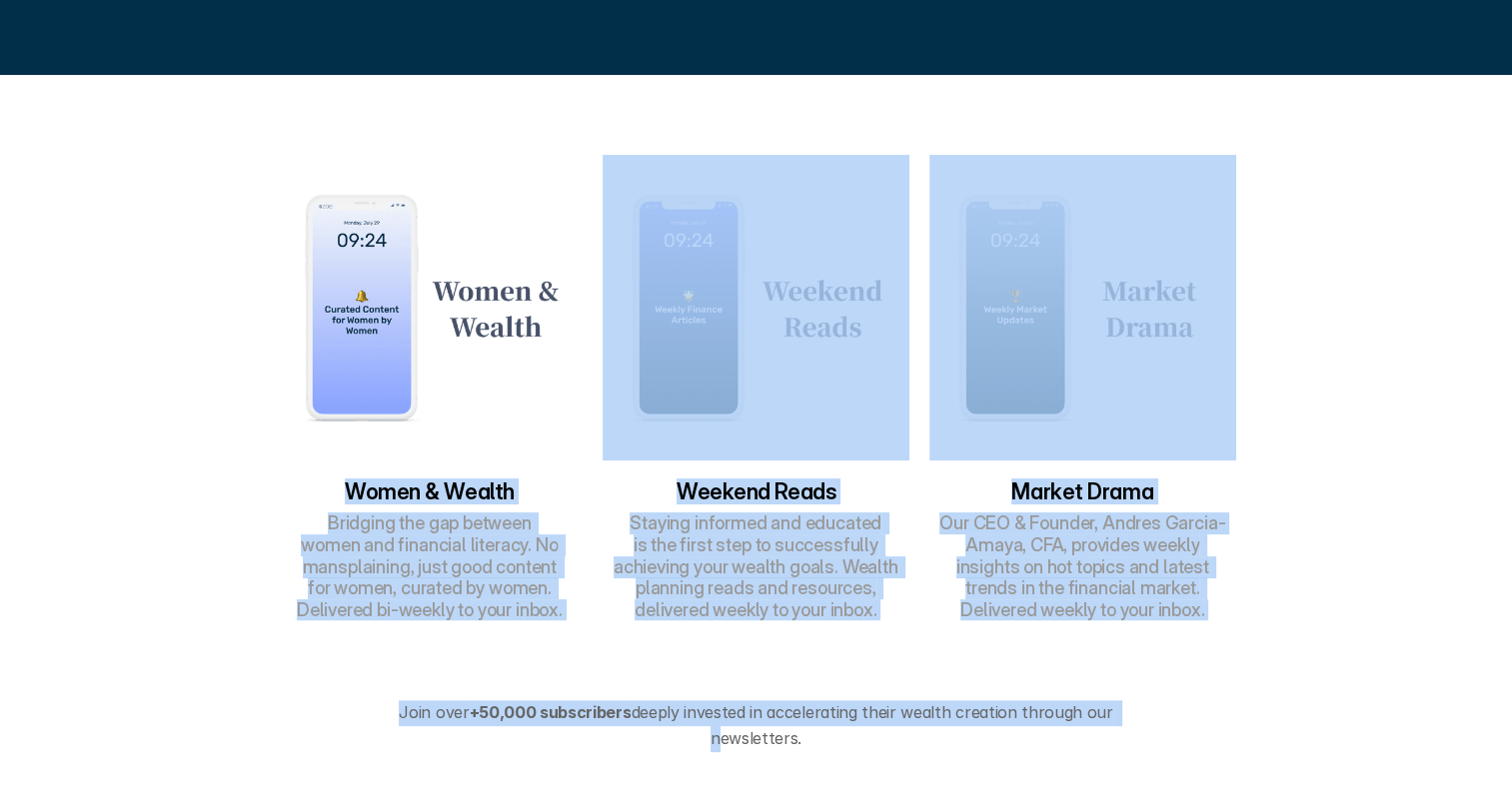drag, startPoint x: 246, startPoint y: 126, endPoint x: 1364, endPoint y: 645, distance: 1232.593 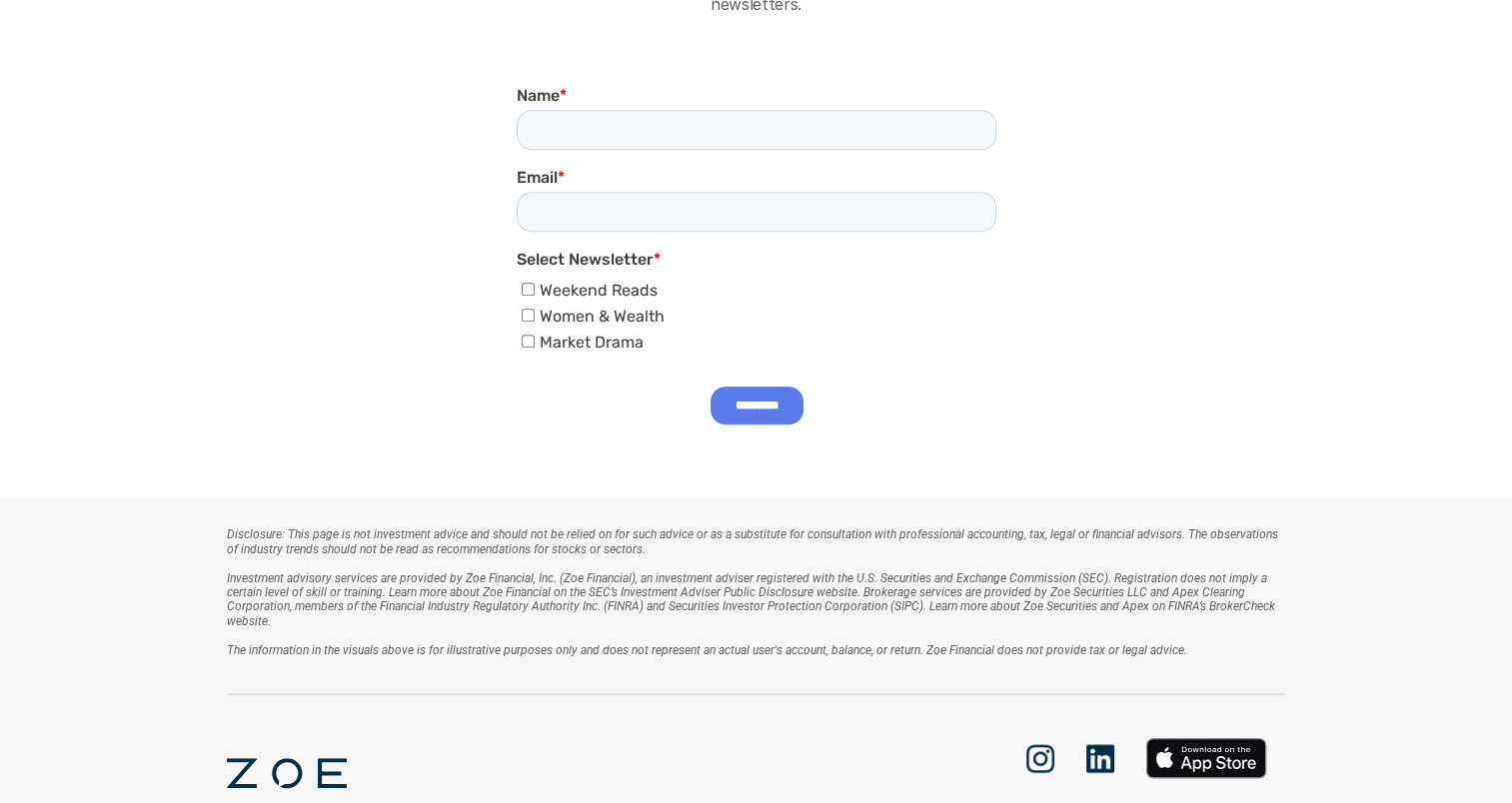 scroll, scrollTop: 1298, scrollLeft: 0, axis: vertical 